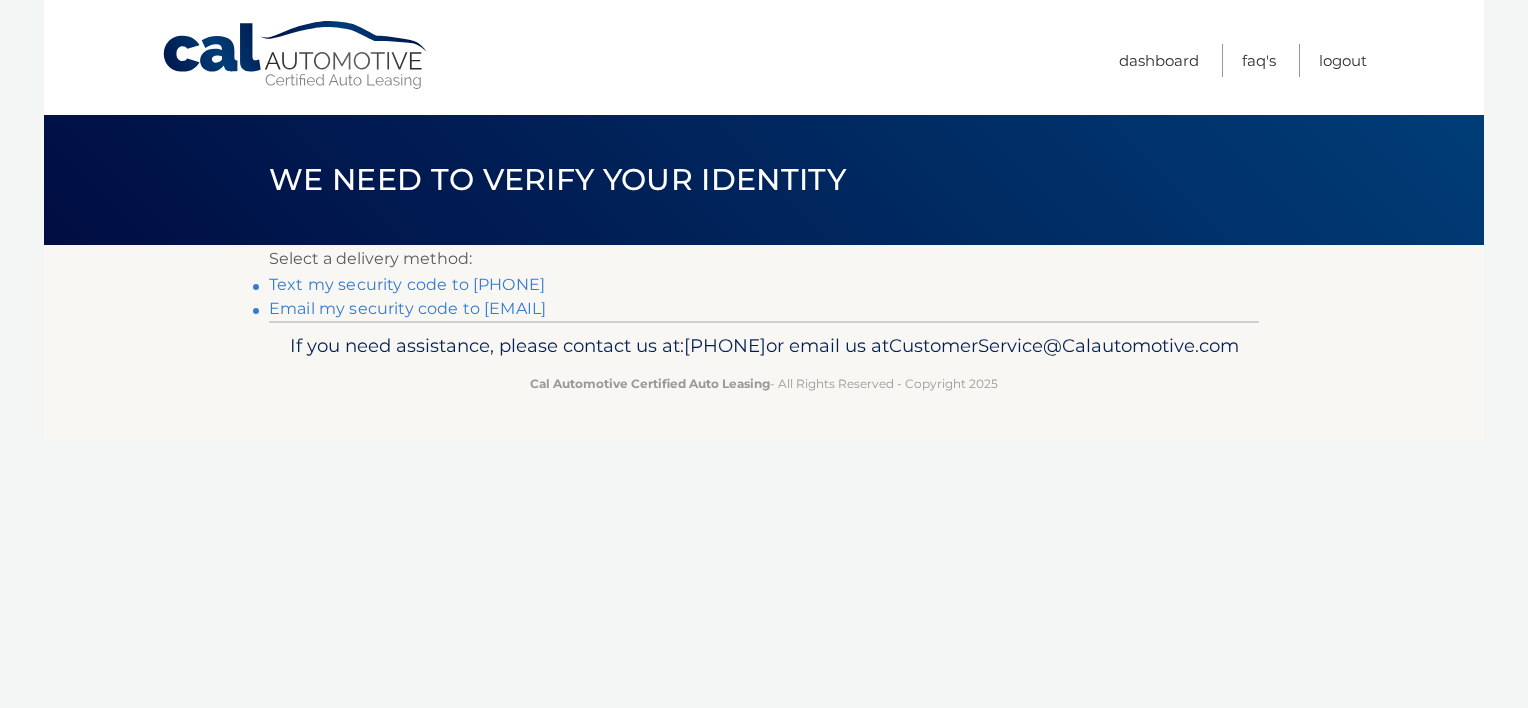 scroll, scrollTop: 0, scrollLeft: 0, axis: both 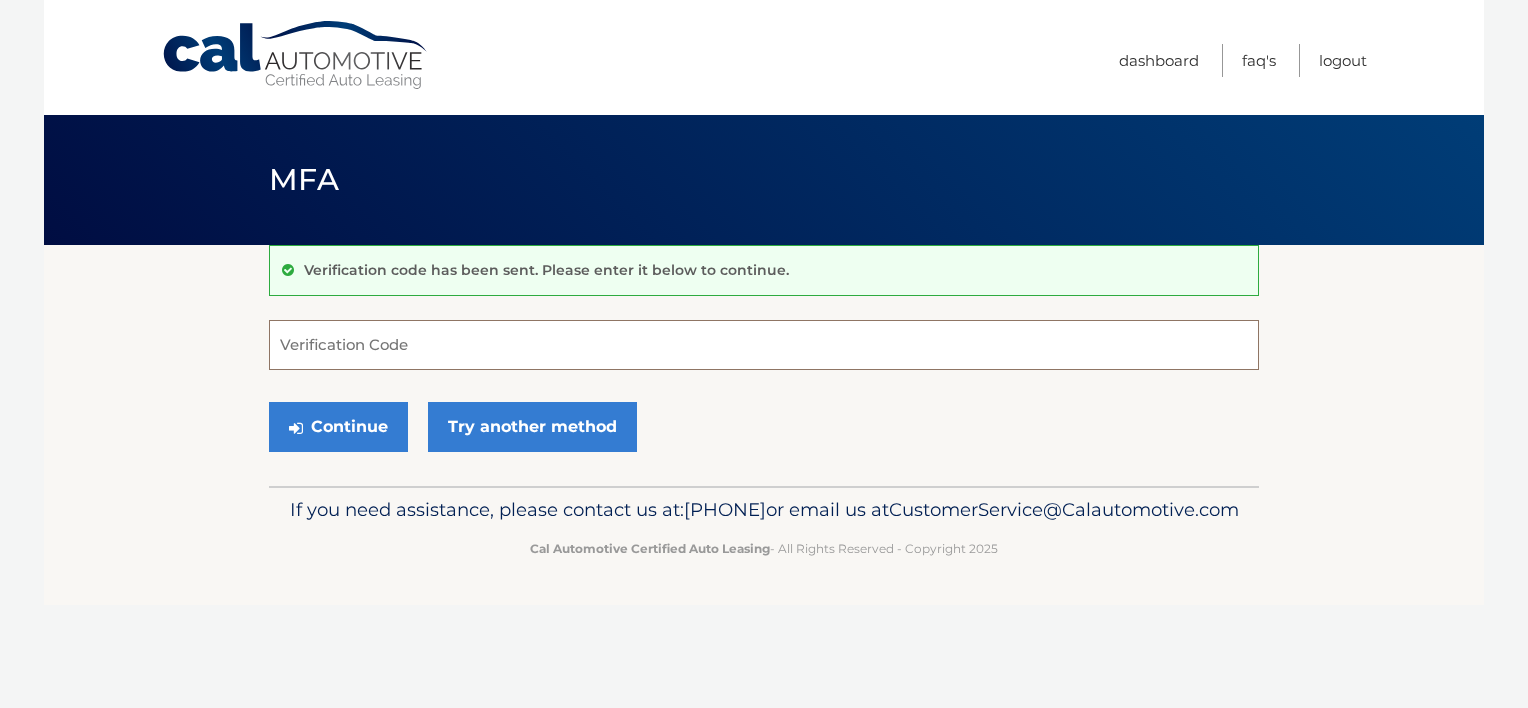 click on "Verification Code" at bounding box center (764, 345) 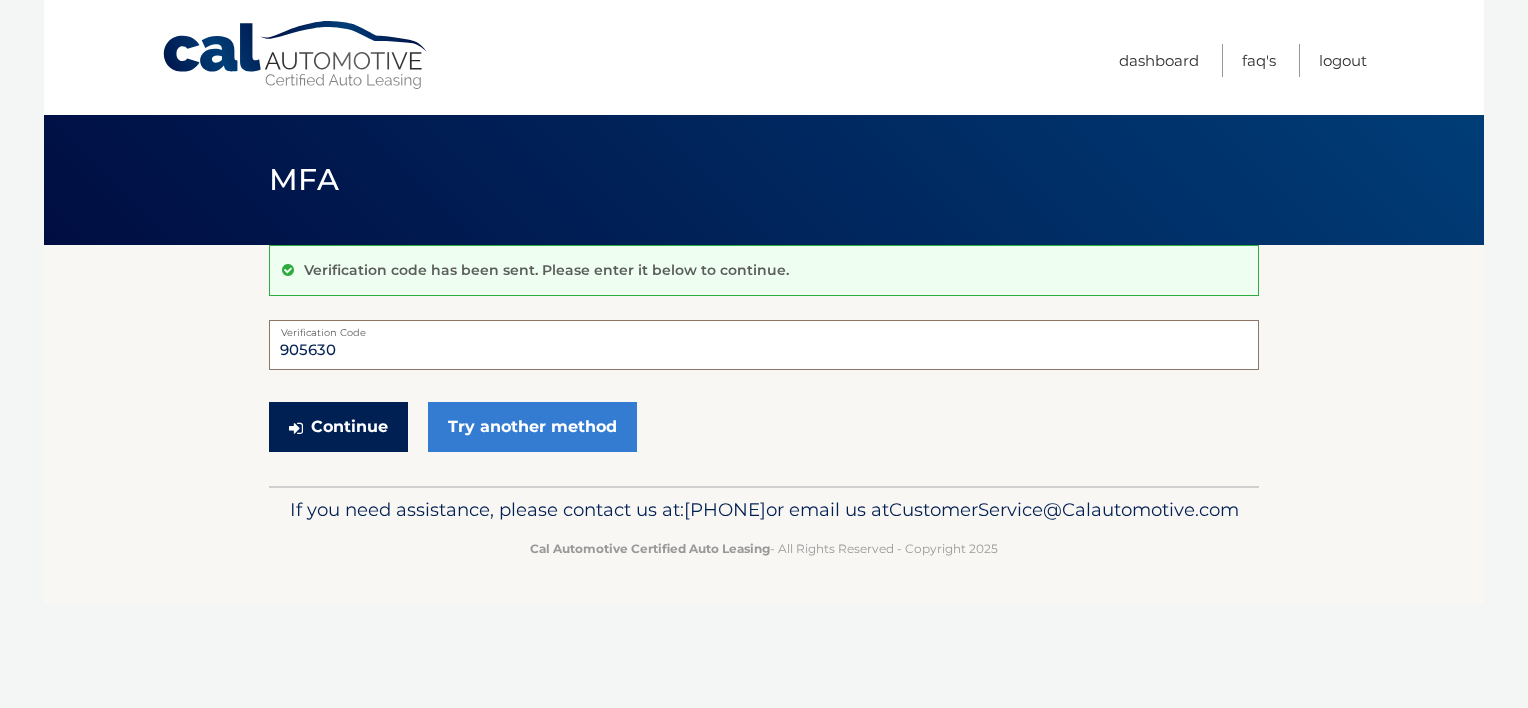 type on "905630" 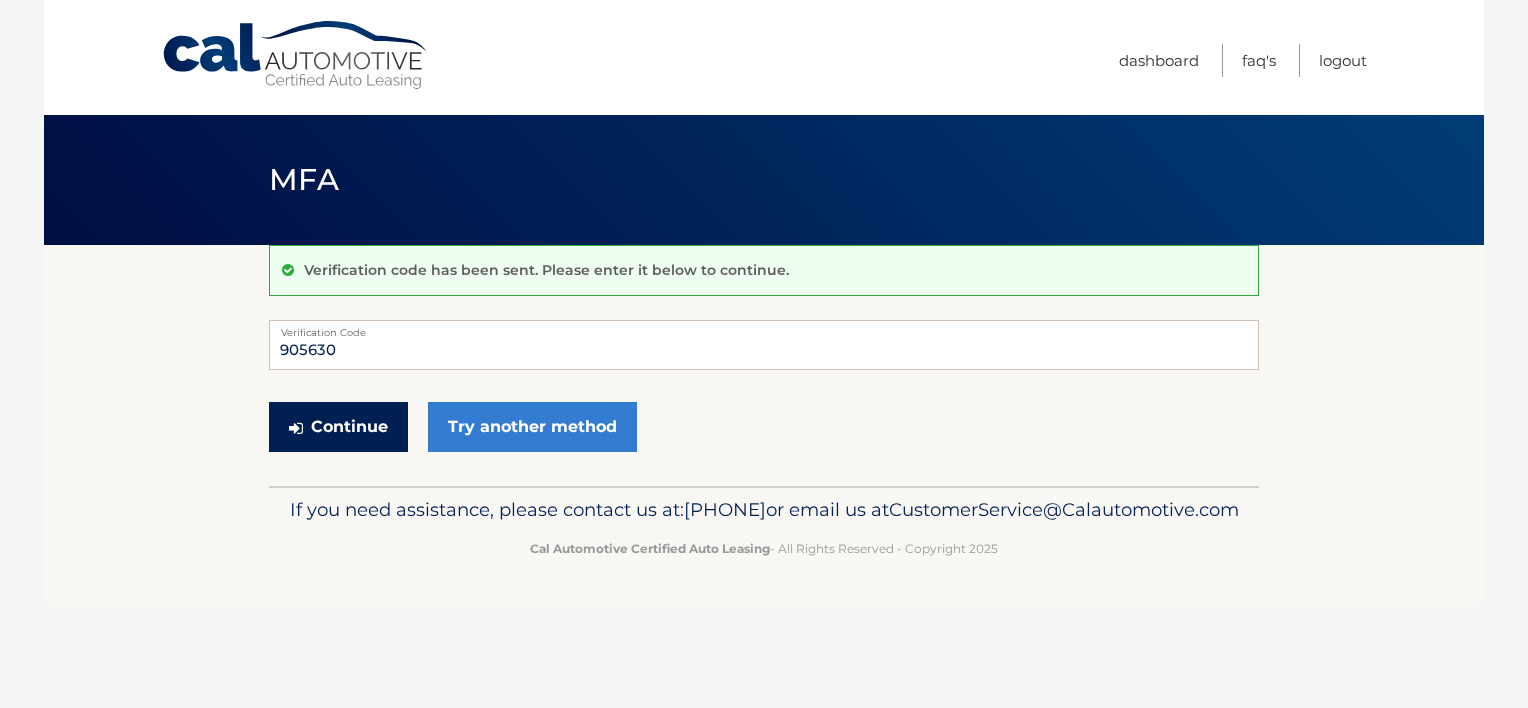 click on "Continue" at bounding box center (338, 427) 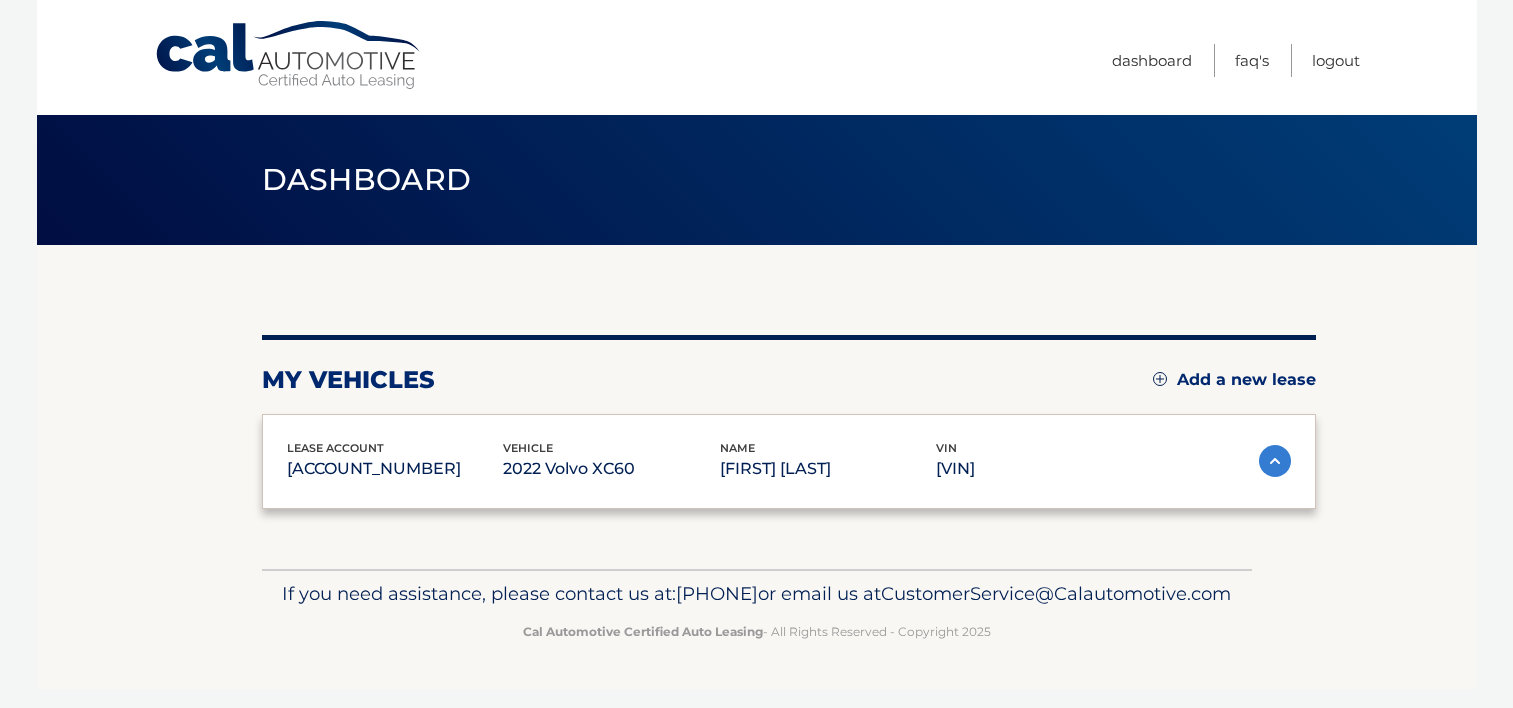 scroll, scrollTop: 0, scrollLeft: 0, axis: both 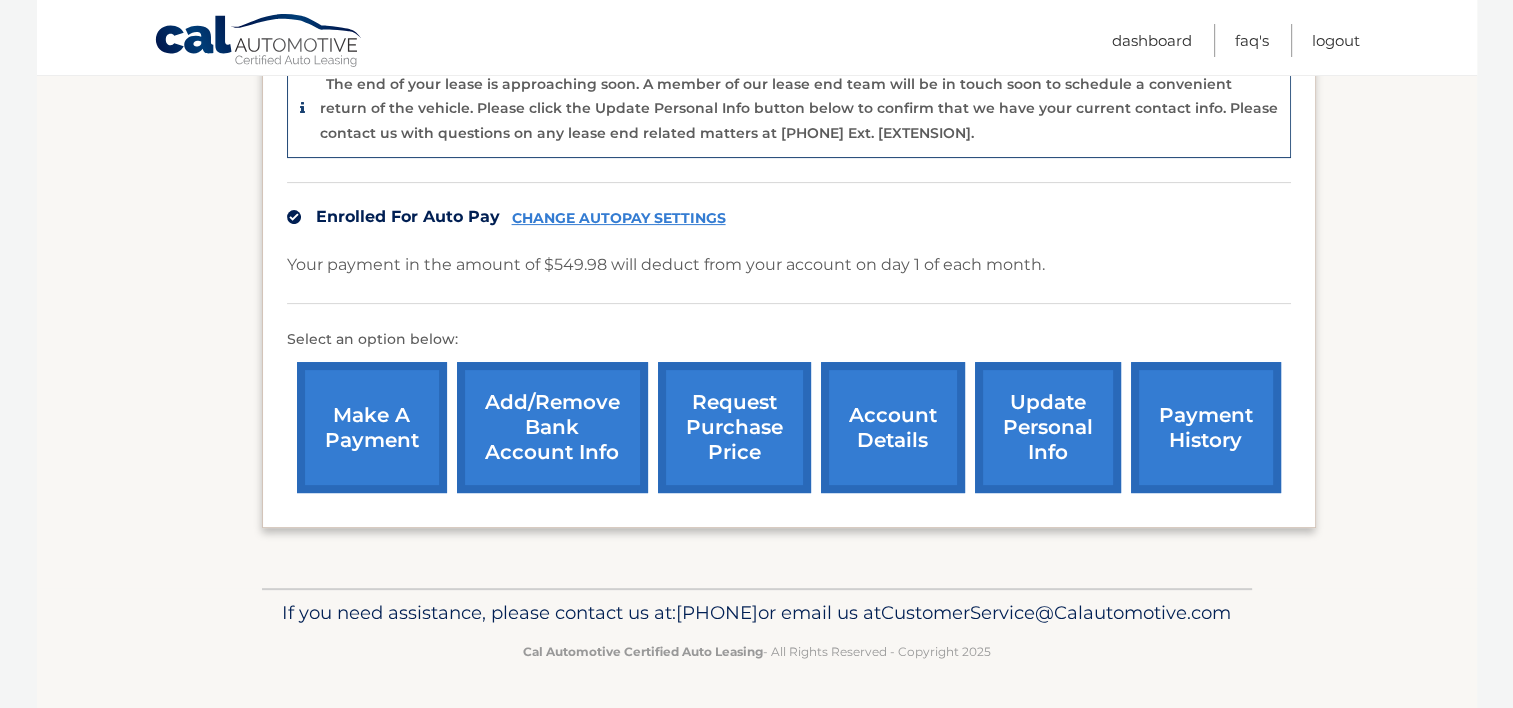 click on "account details" at bounding box center [893, 427] 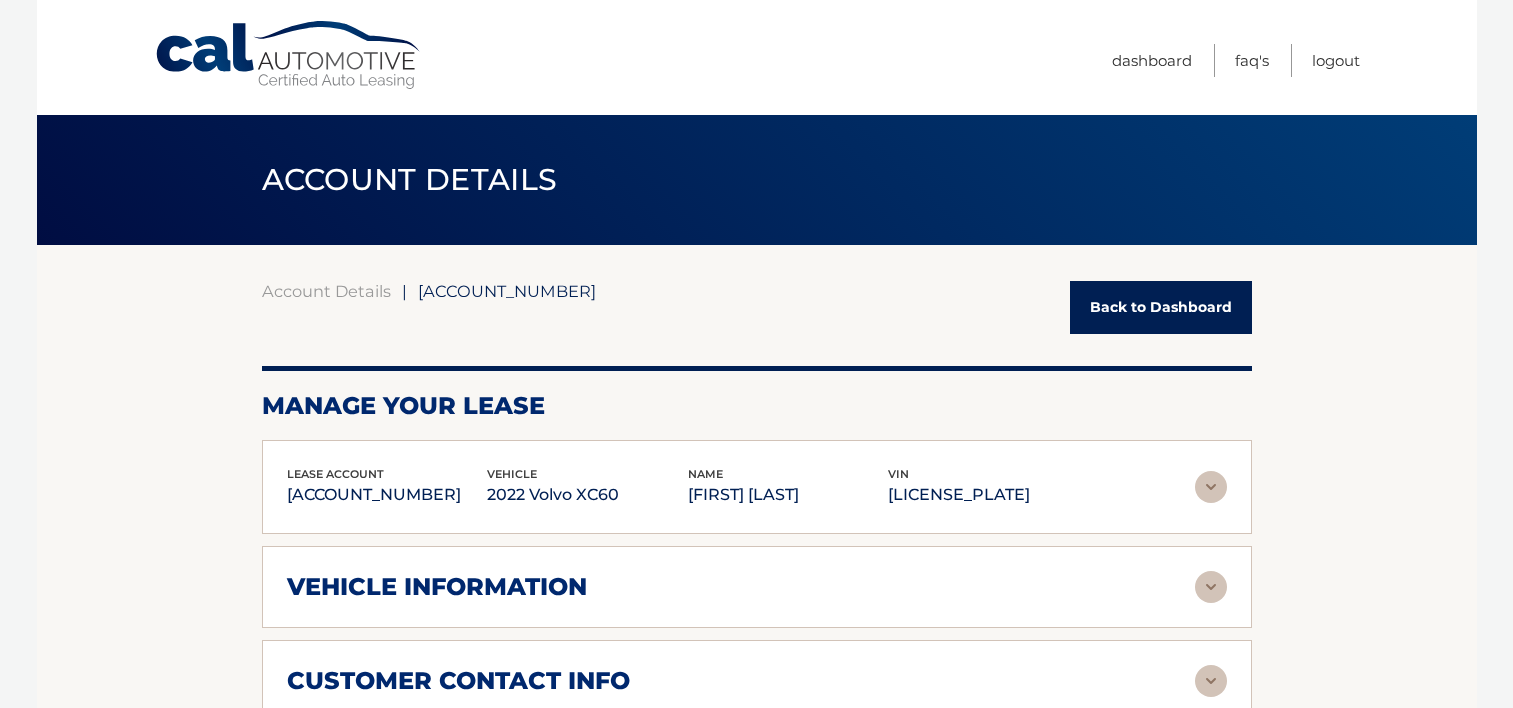 scroll, scrollTop: 0, scrollLeft: 0, axis: both 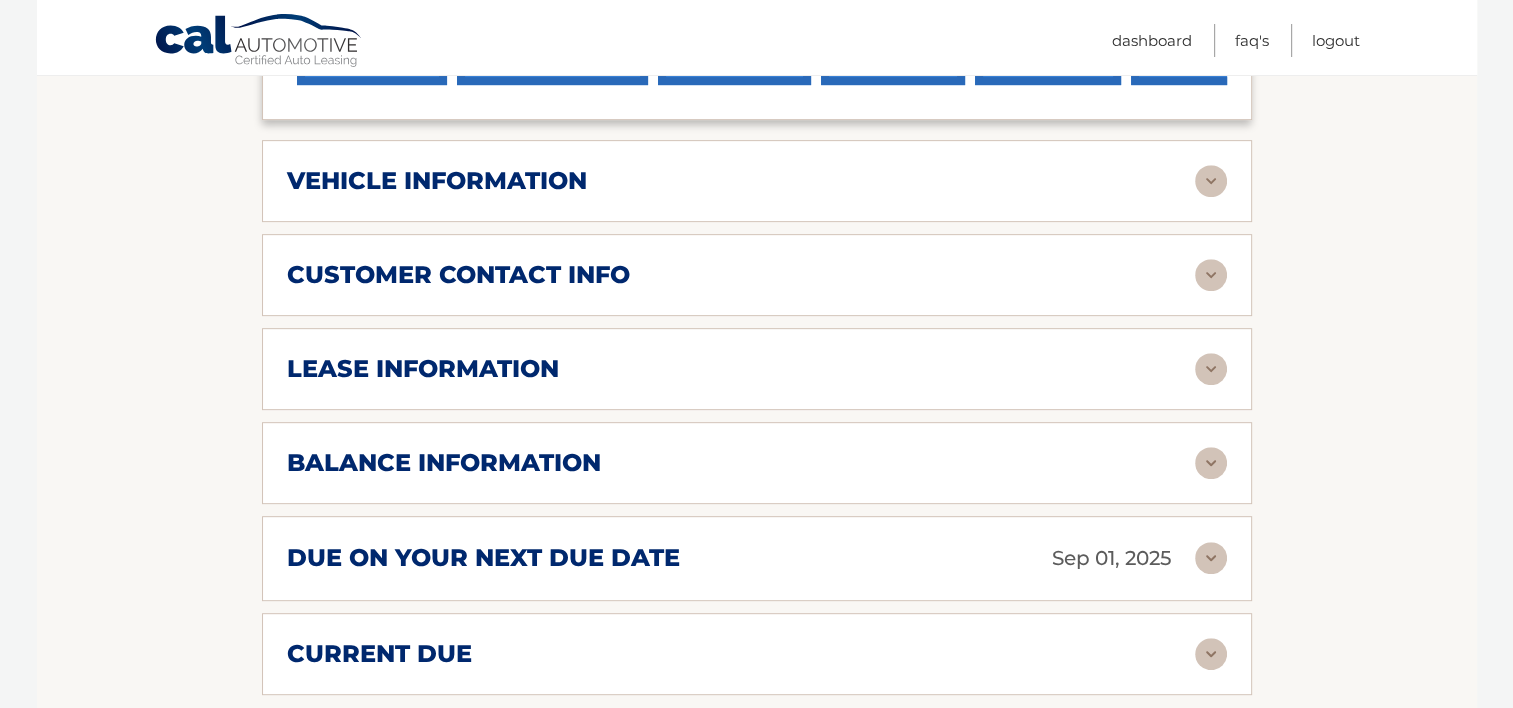 click at bounding box center [1211, 181] 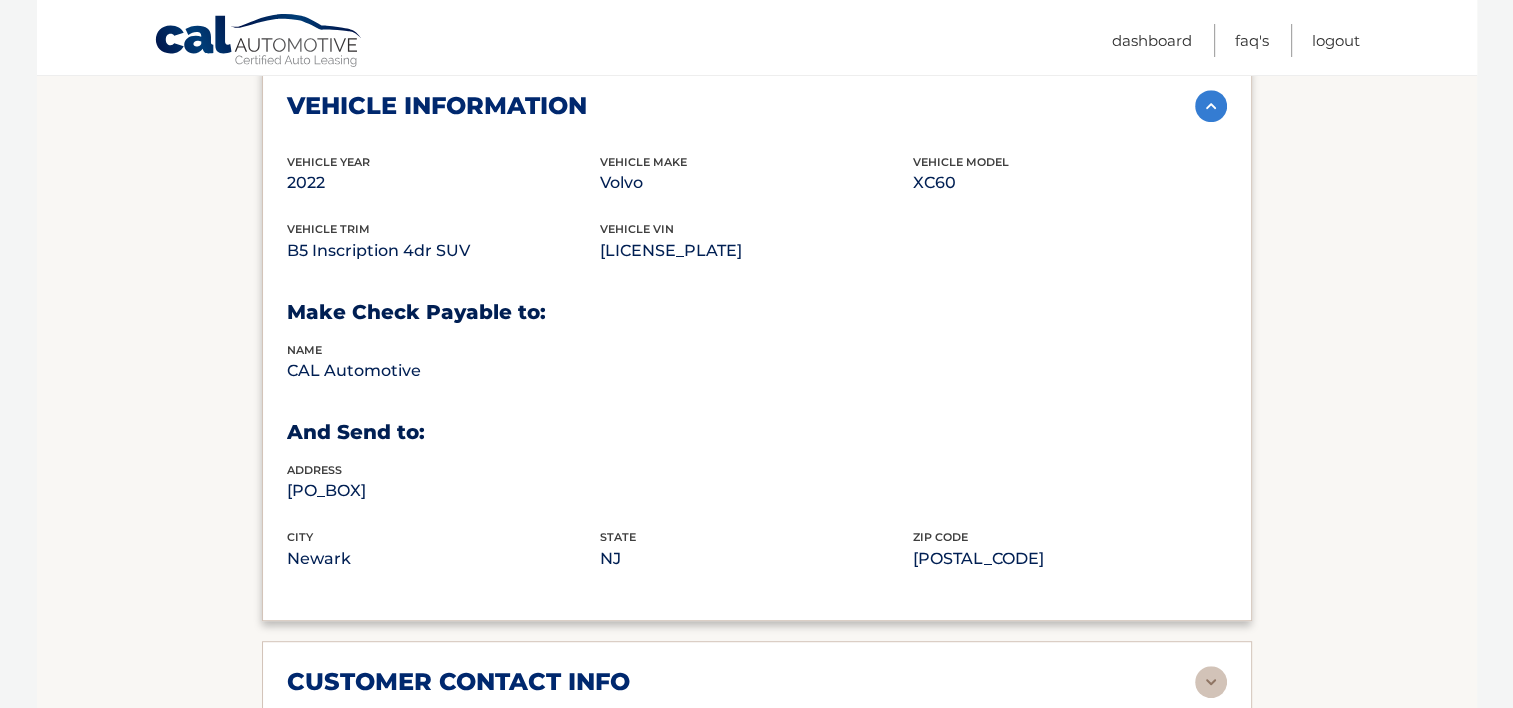 scroll, scrollTop: 772, scrollLeft: 0, axis: vertical 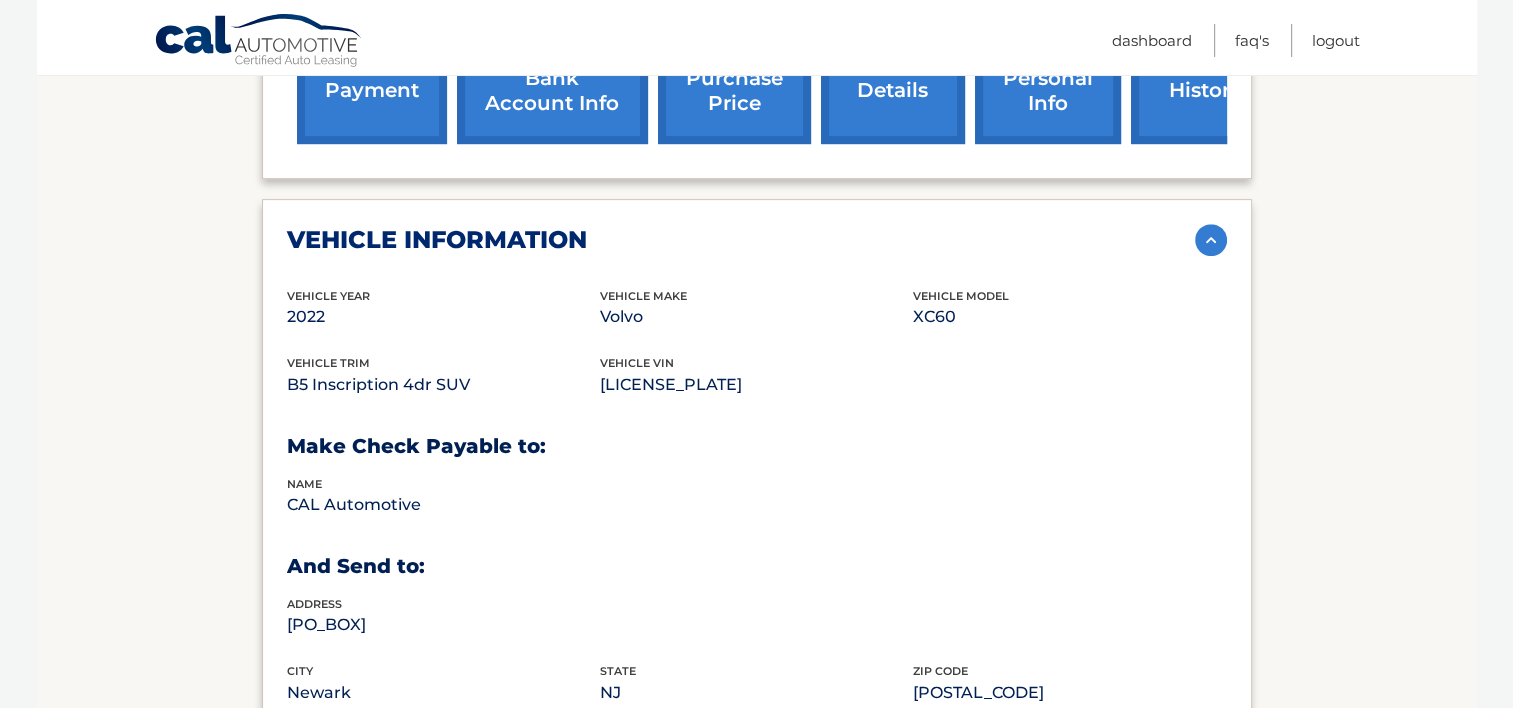 click at bounding box center (1211, 240) 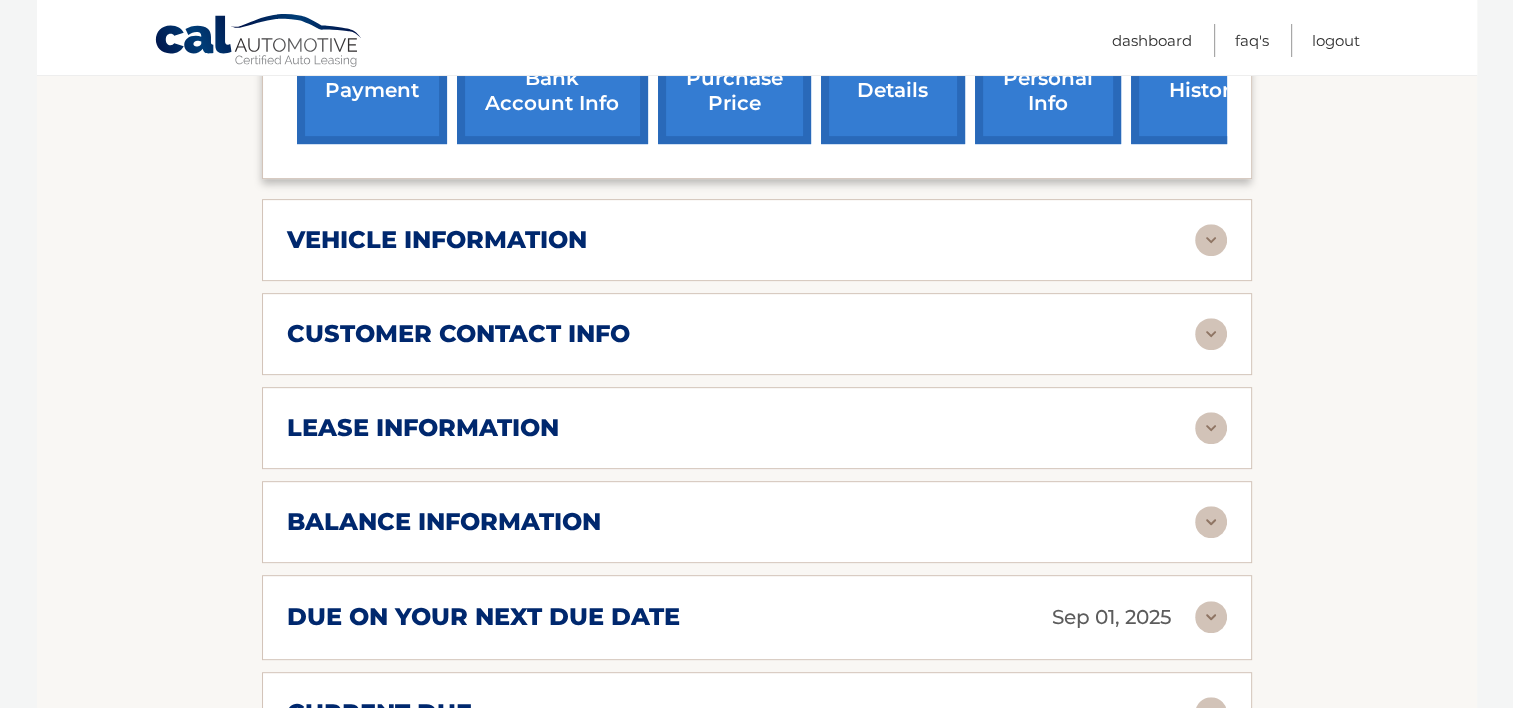 click at bounding box center (1211, 334) 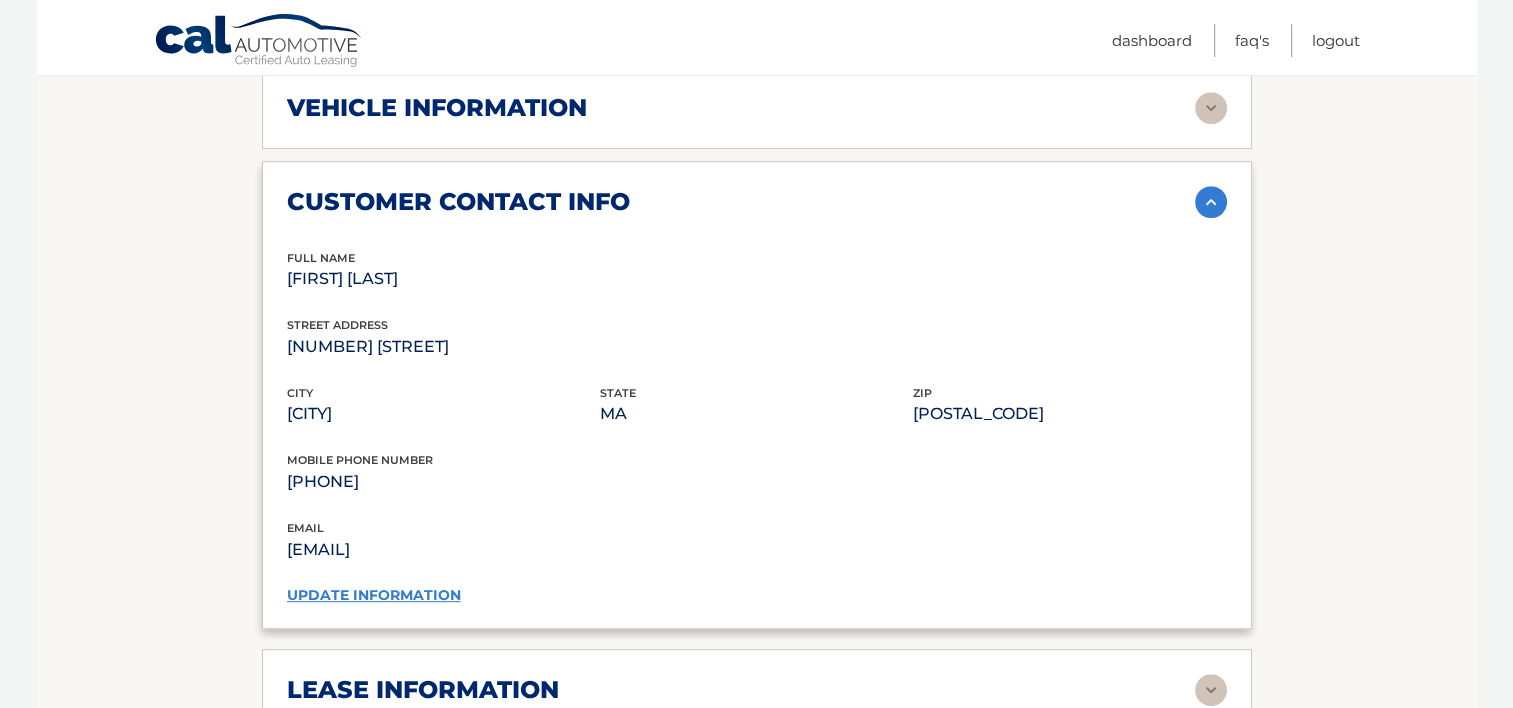 scroll, scrollTop: 908, scrollLeft: 0, axis: vertical 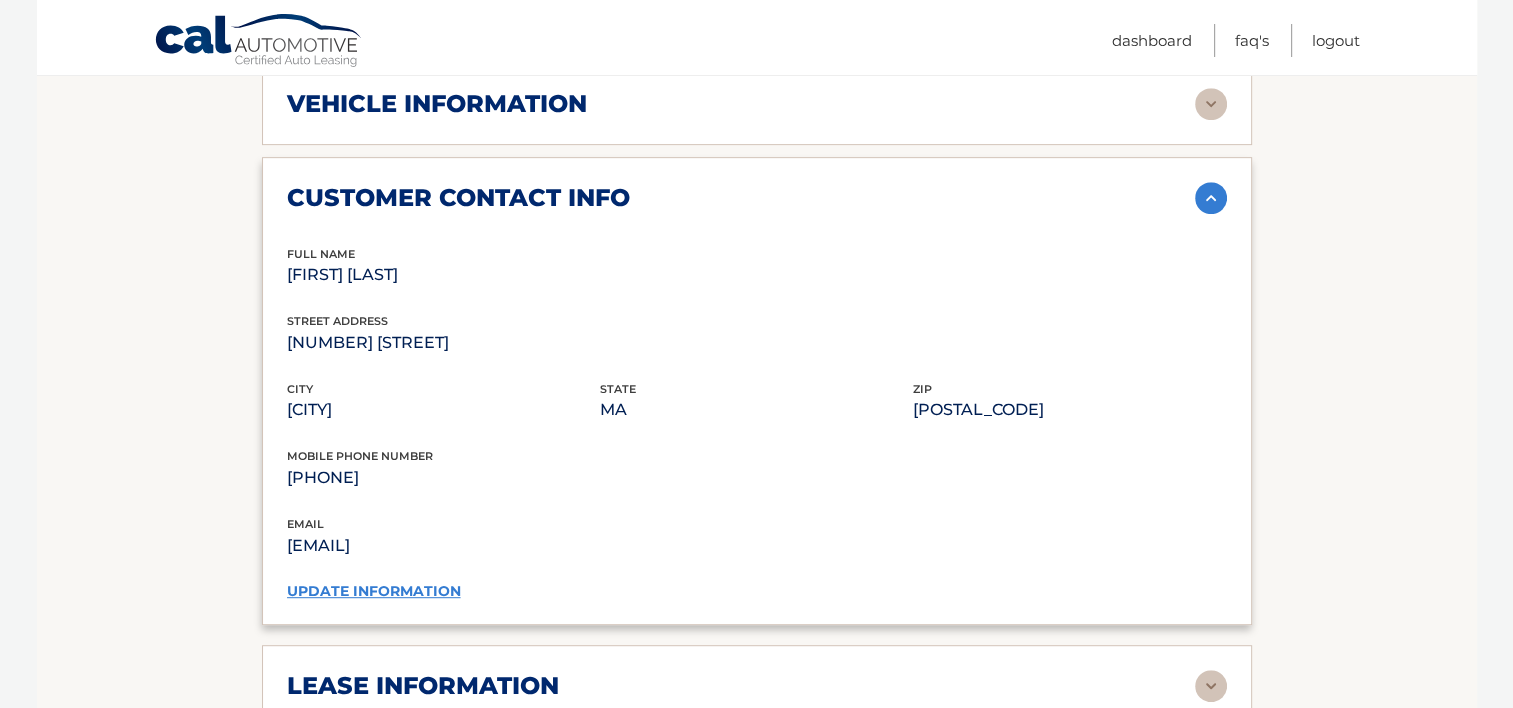 click at bounding box center (1211, 198) 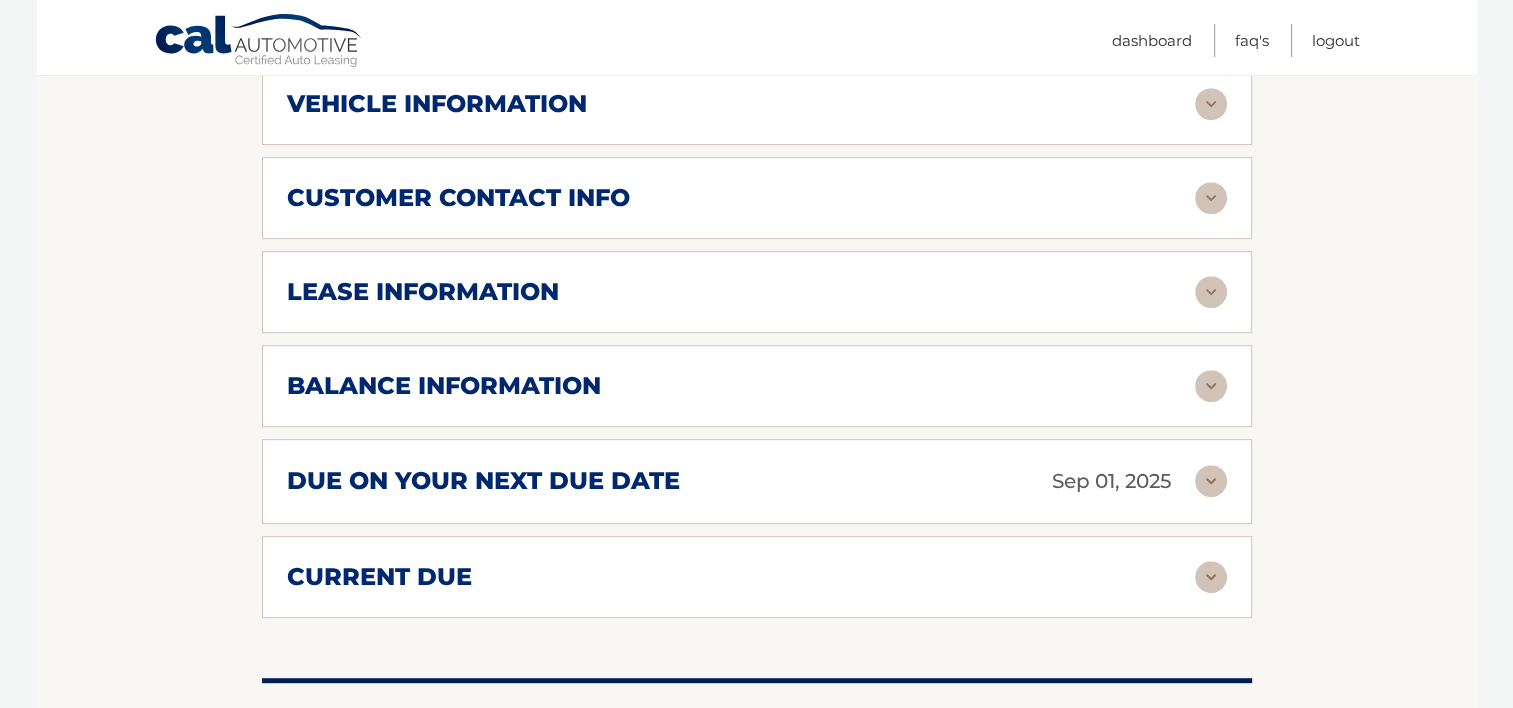 click at bounding box center [1211, 292] 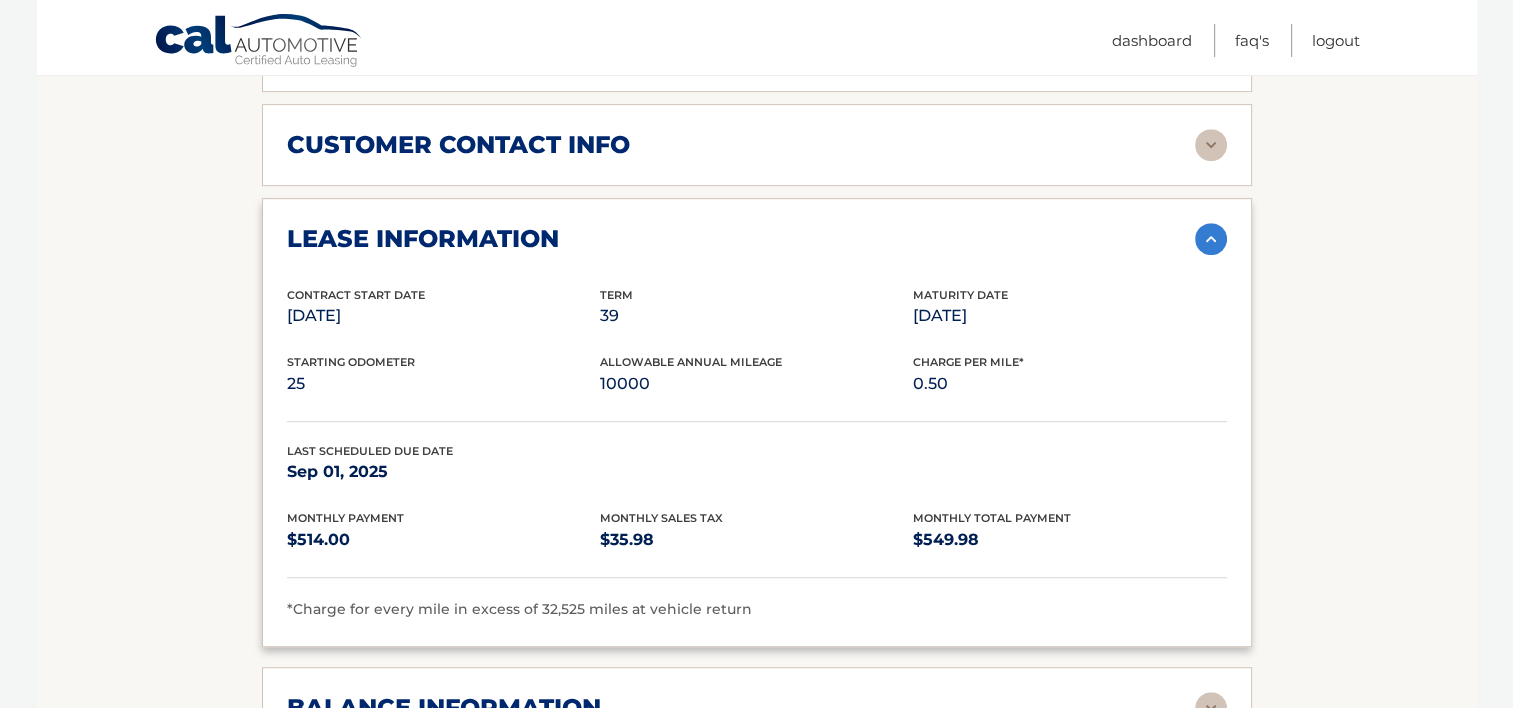 scroll, scrollTop: 964, scrollLeft: 0, axis: vertical 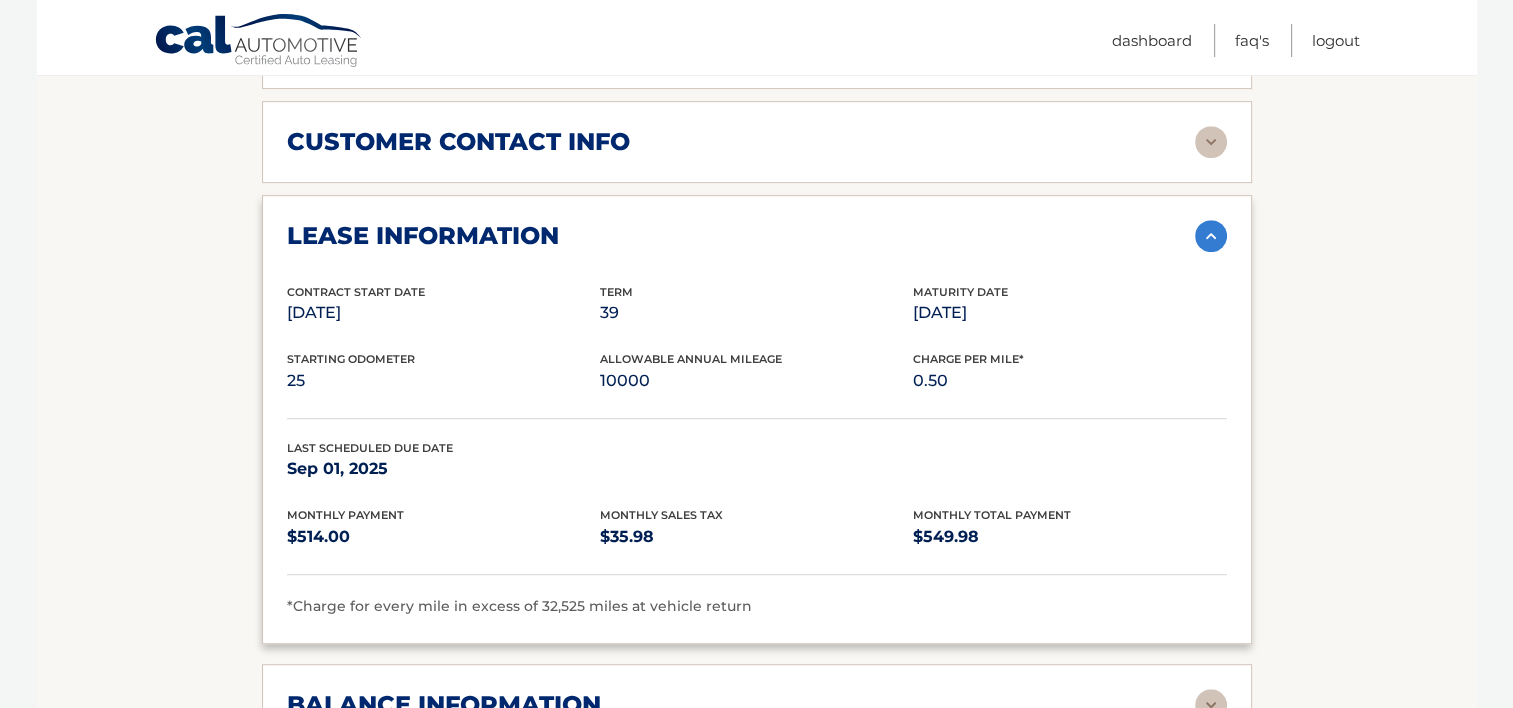 click at bounding box center (1211, 236) 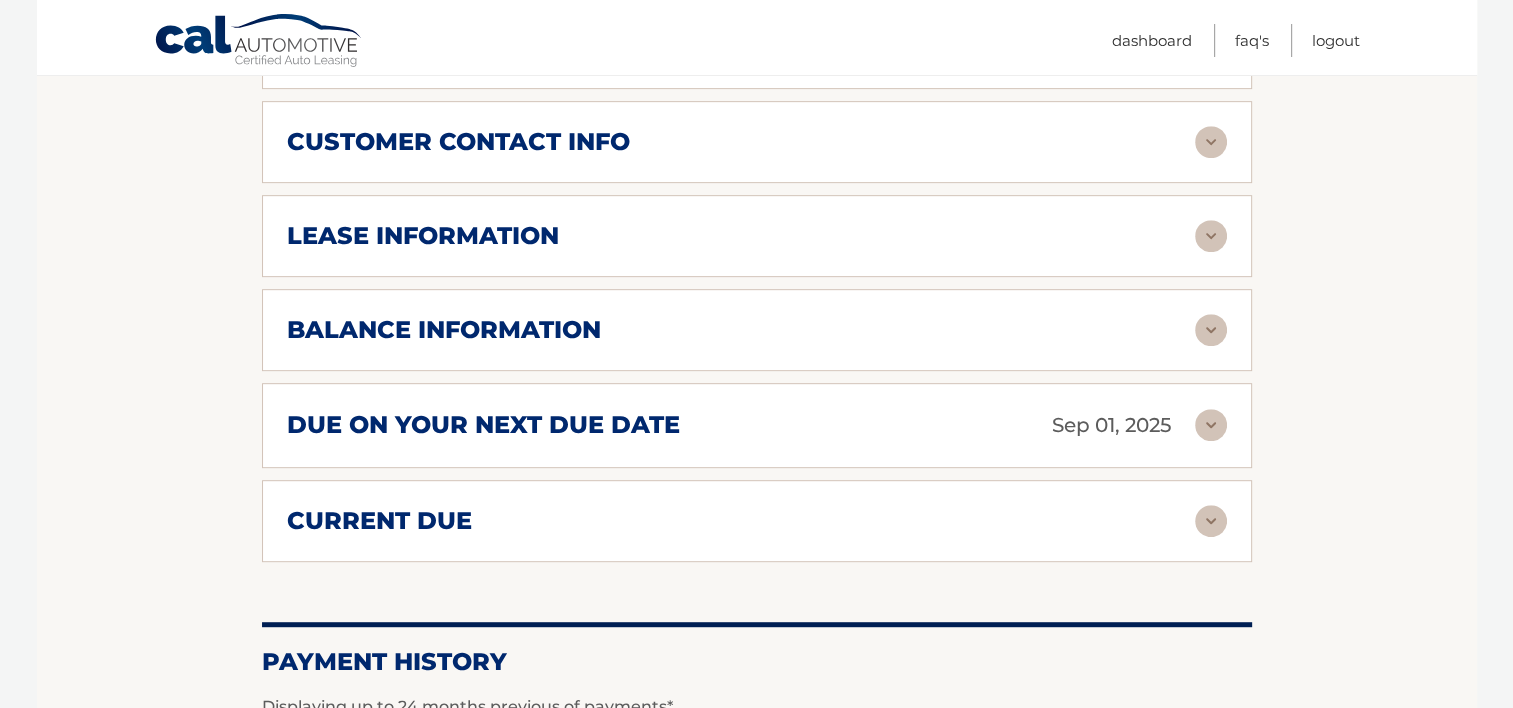 click at bounding box center (1211, 330) 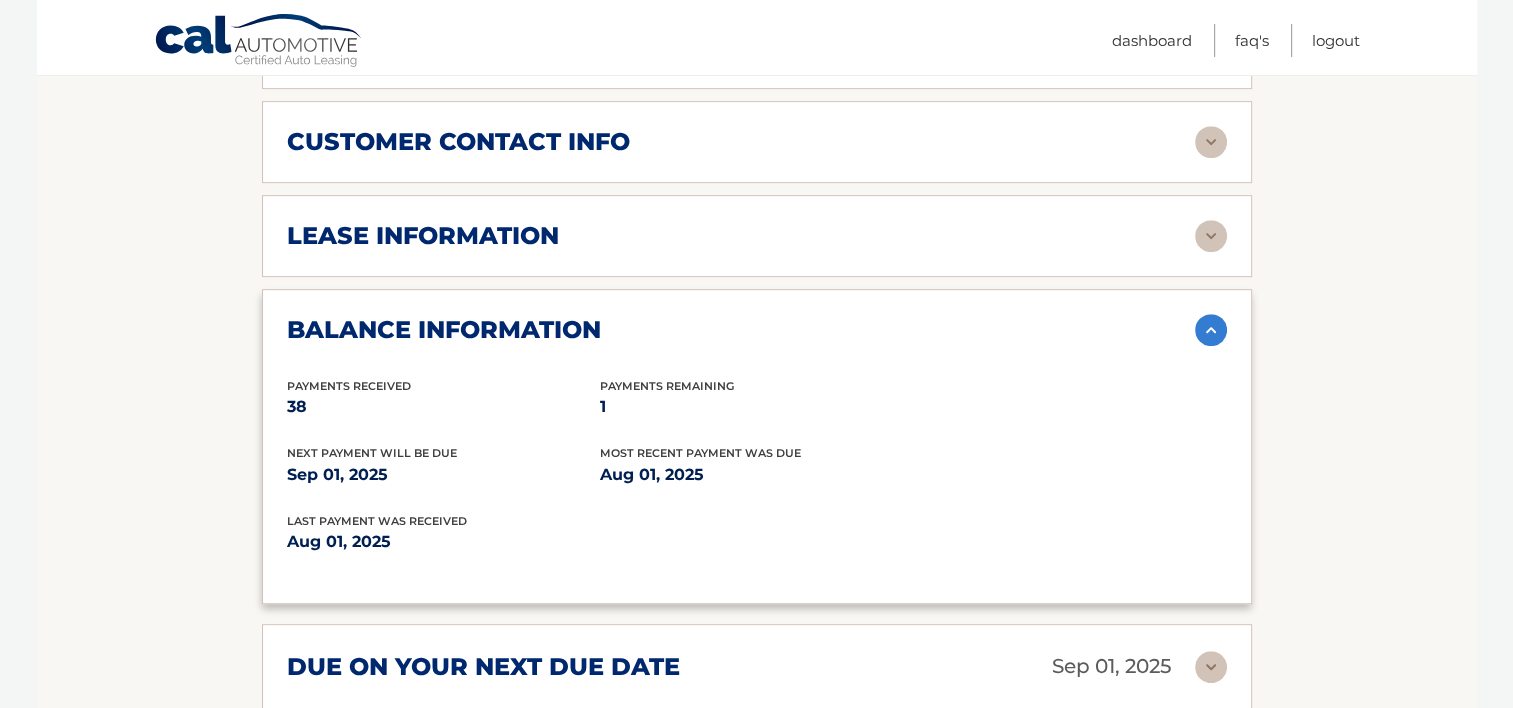click at bounding box center (1211, 330) 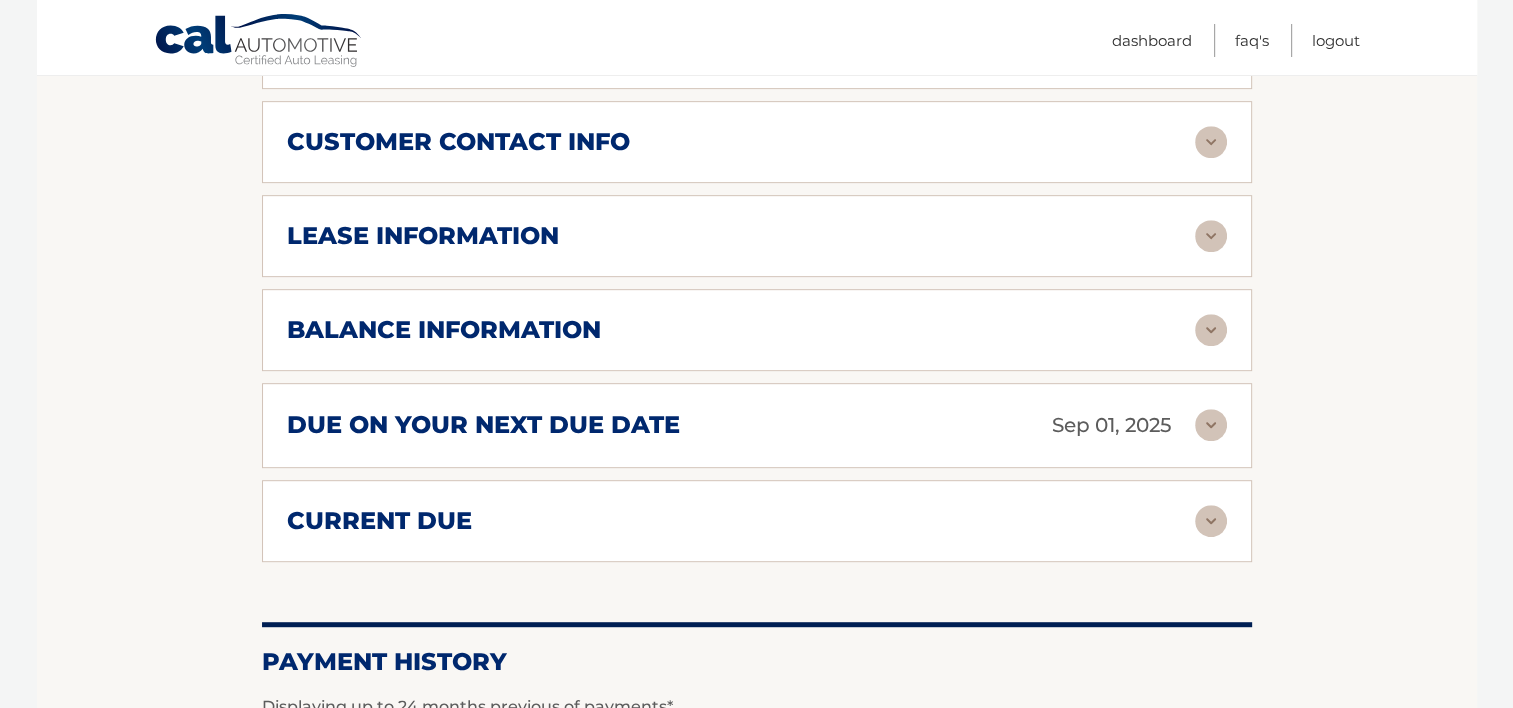 click at bounding box center [1211, 425] 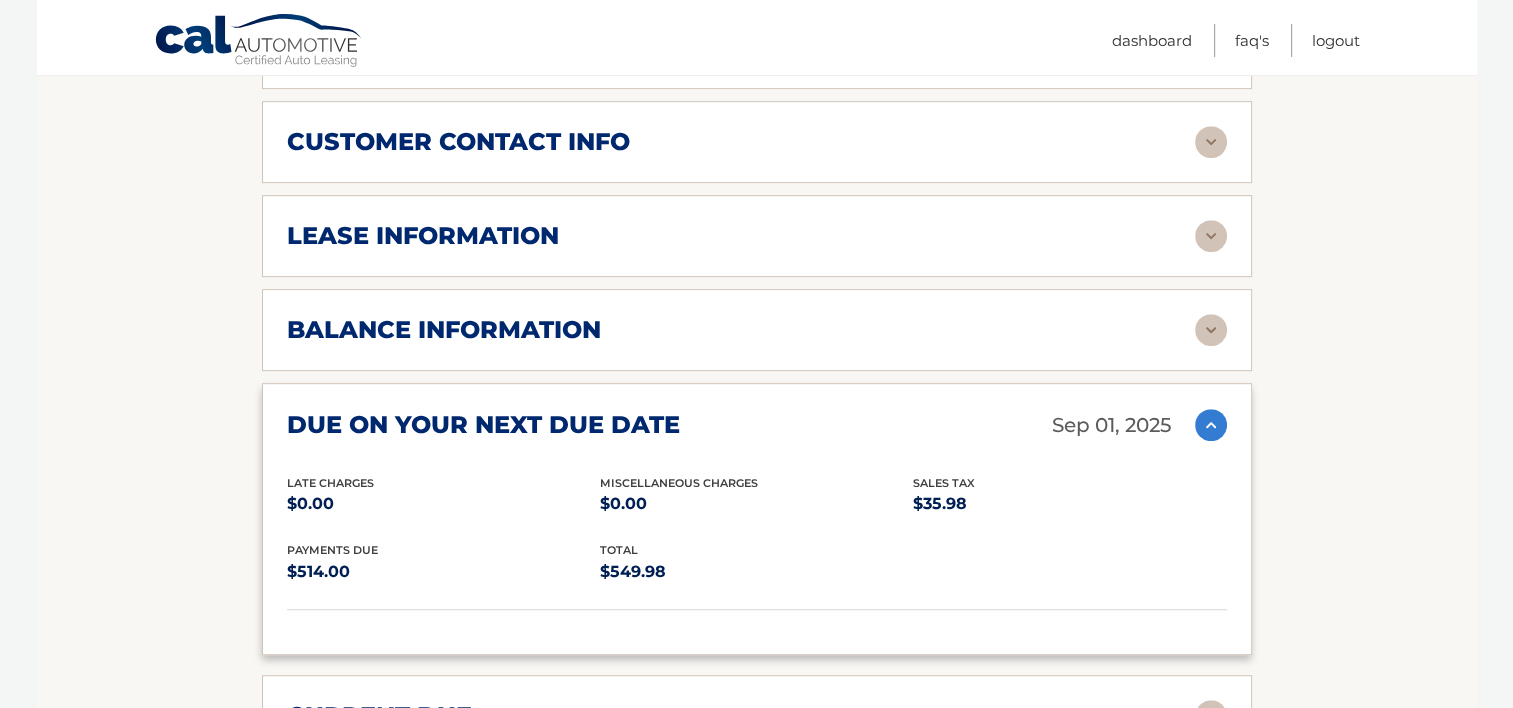 click at bounding box center [1211, 425] 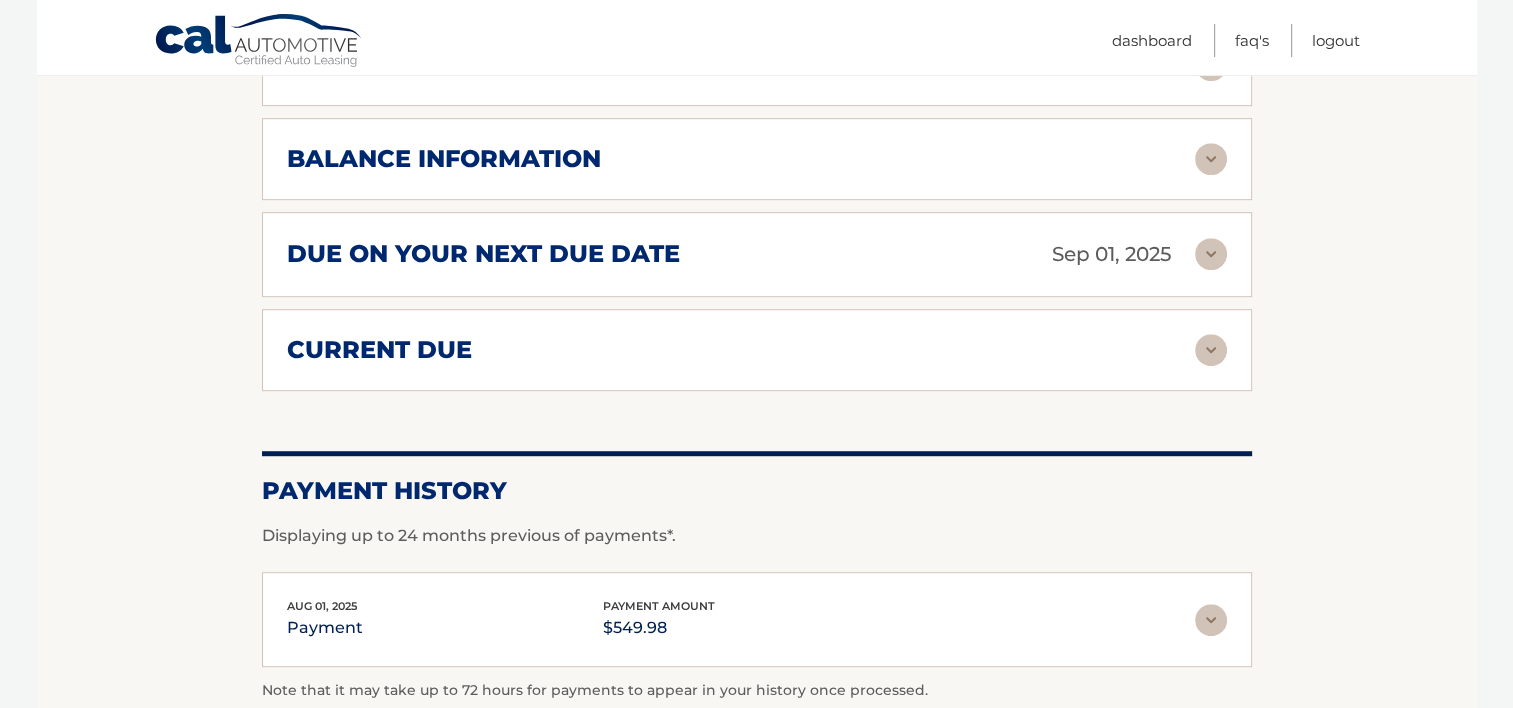 scroll, scrollTop: 1137, scrollLeft: 0, axis: vertical 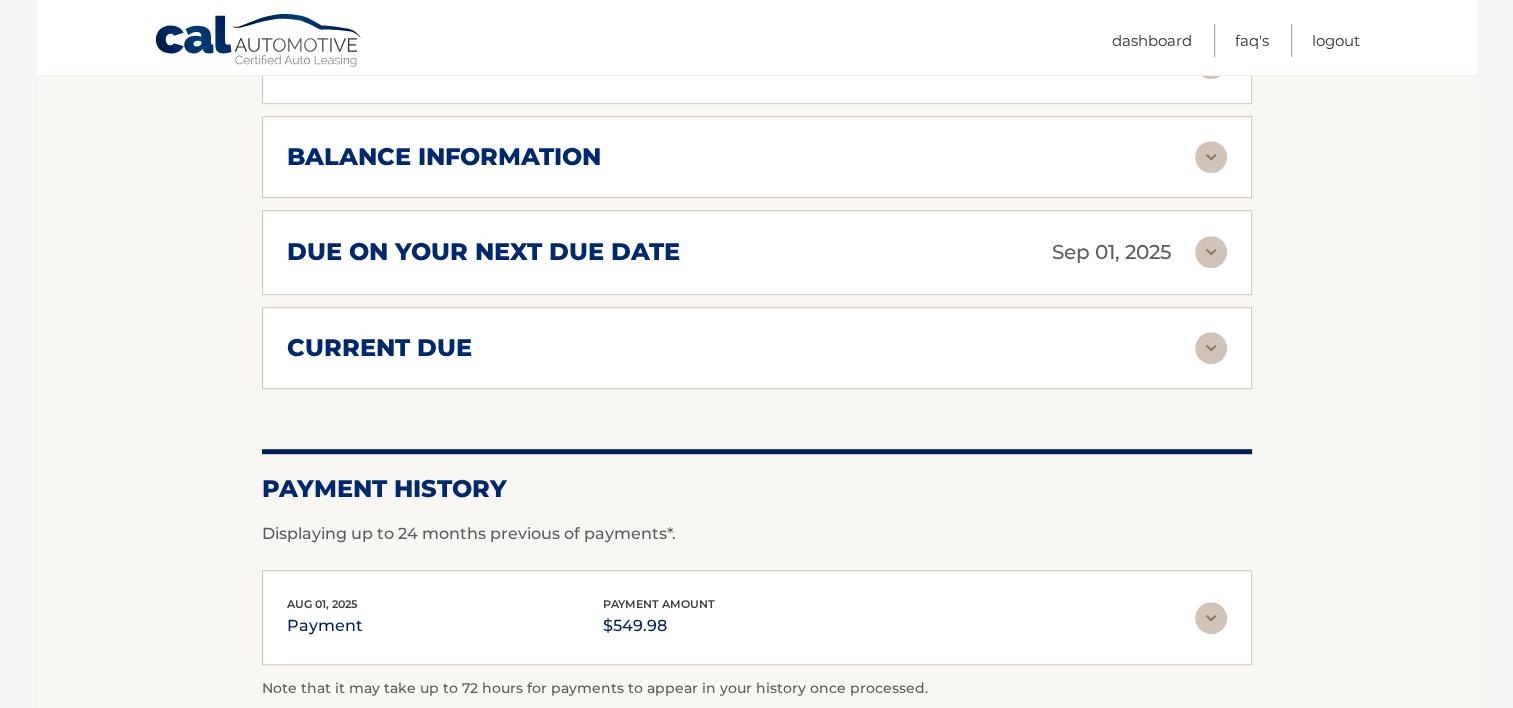 click at bounding box center [1211, 348] 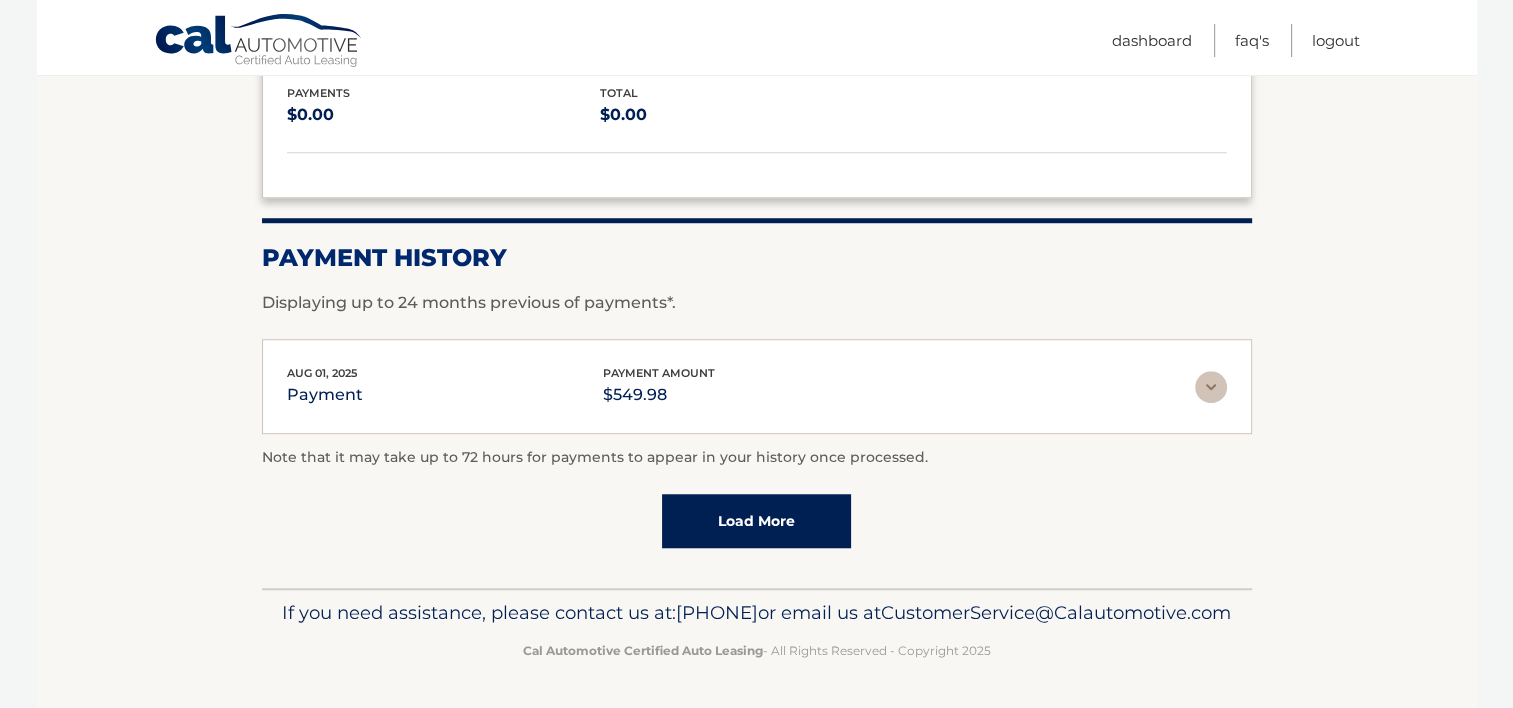 scroll, scrollTop: 1526, scrollLeft: 0, axis: vertical 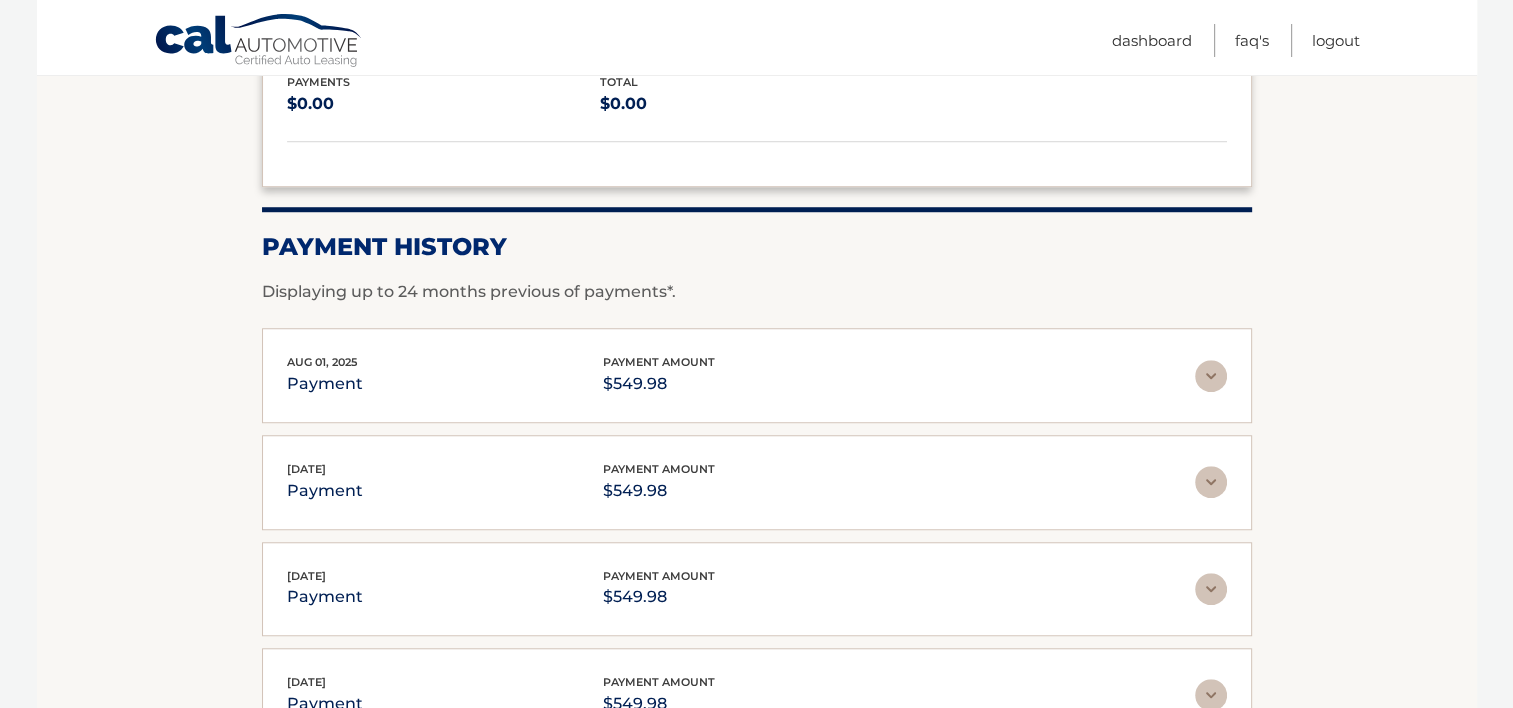 click at bounding box center [1211, 376] 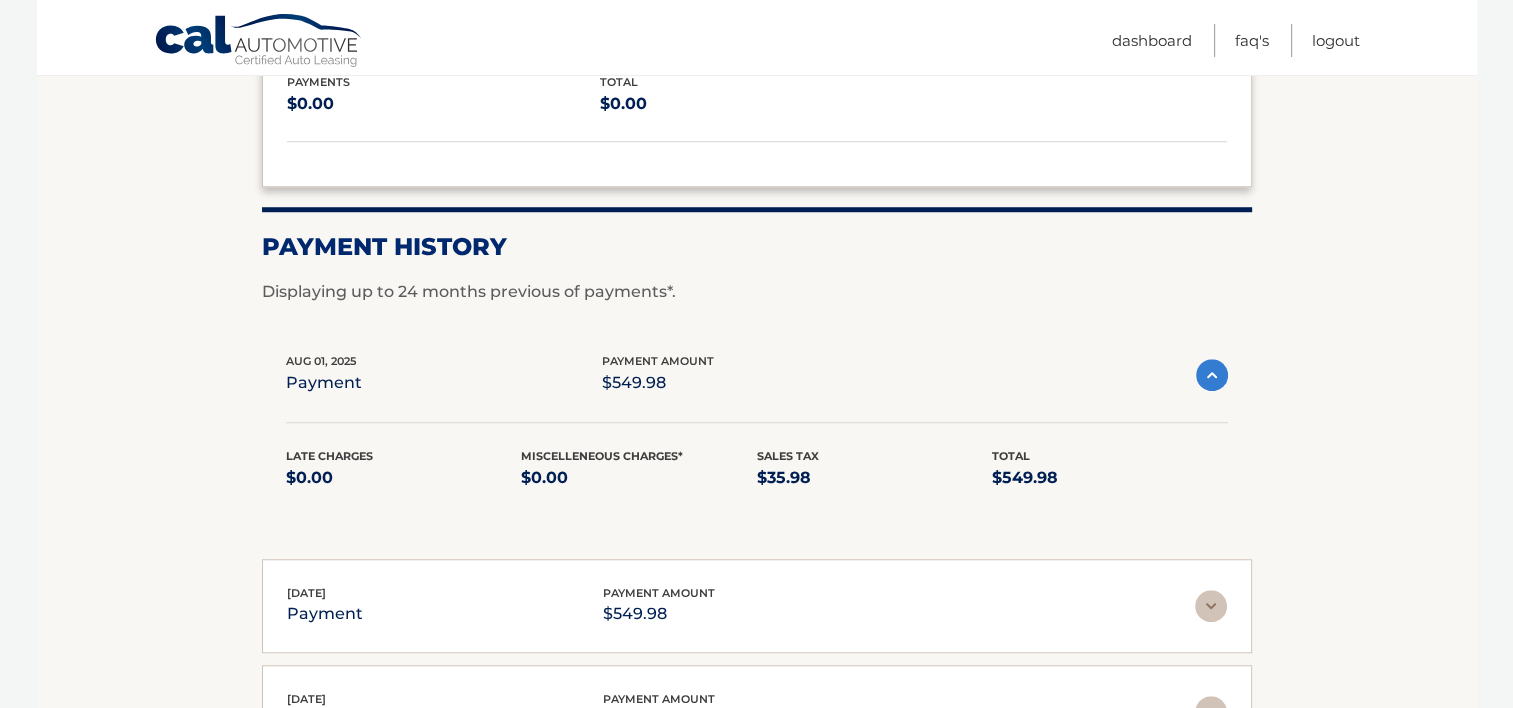 click at bounding box center [1212, 375] 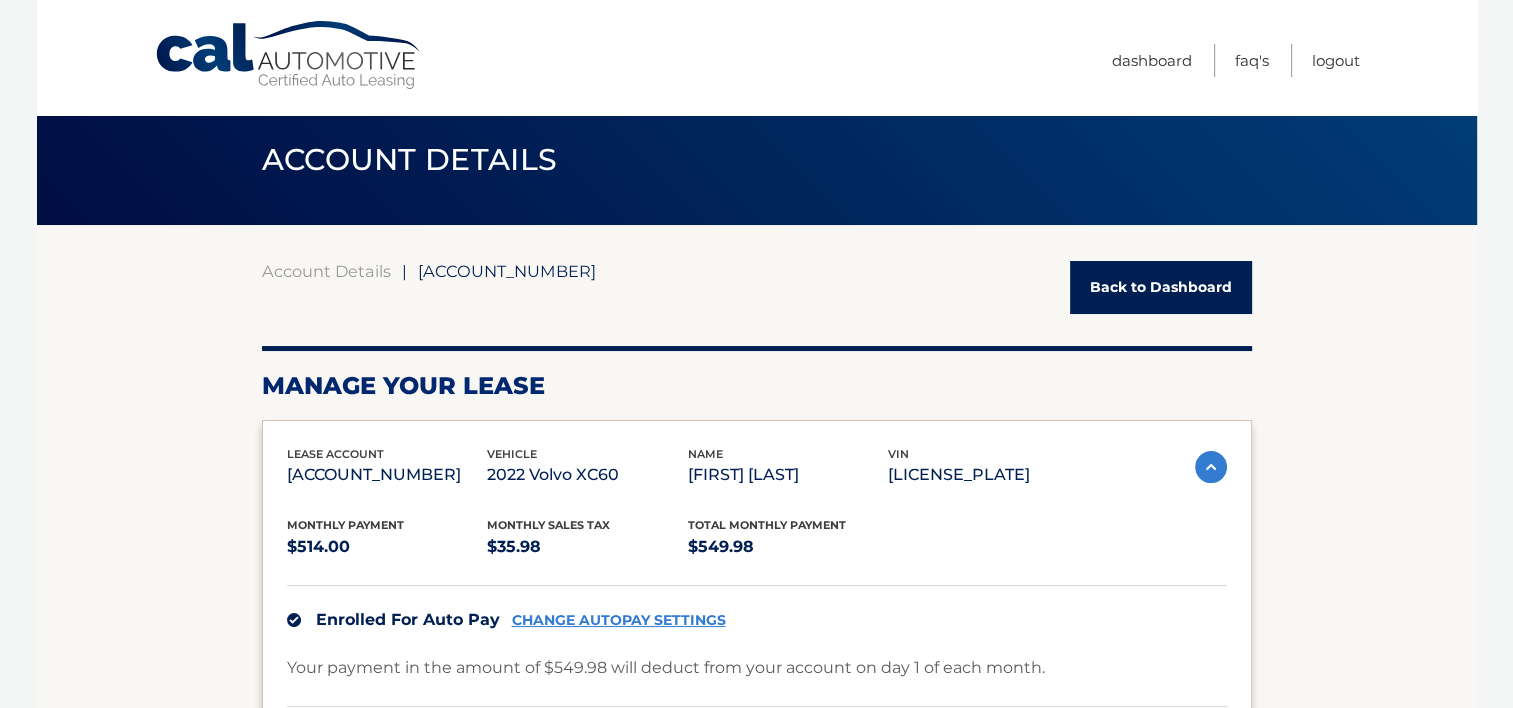 scroll, scrollTop: 0, scrollLeft: 0, axis: both 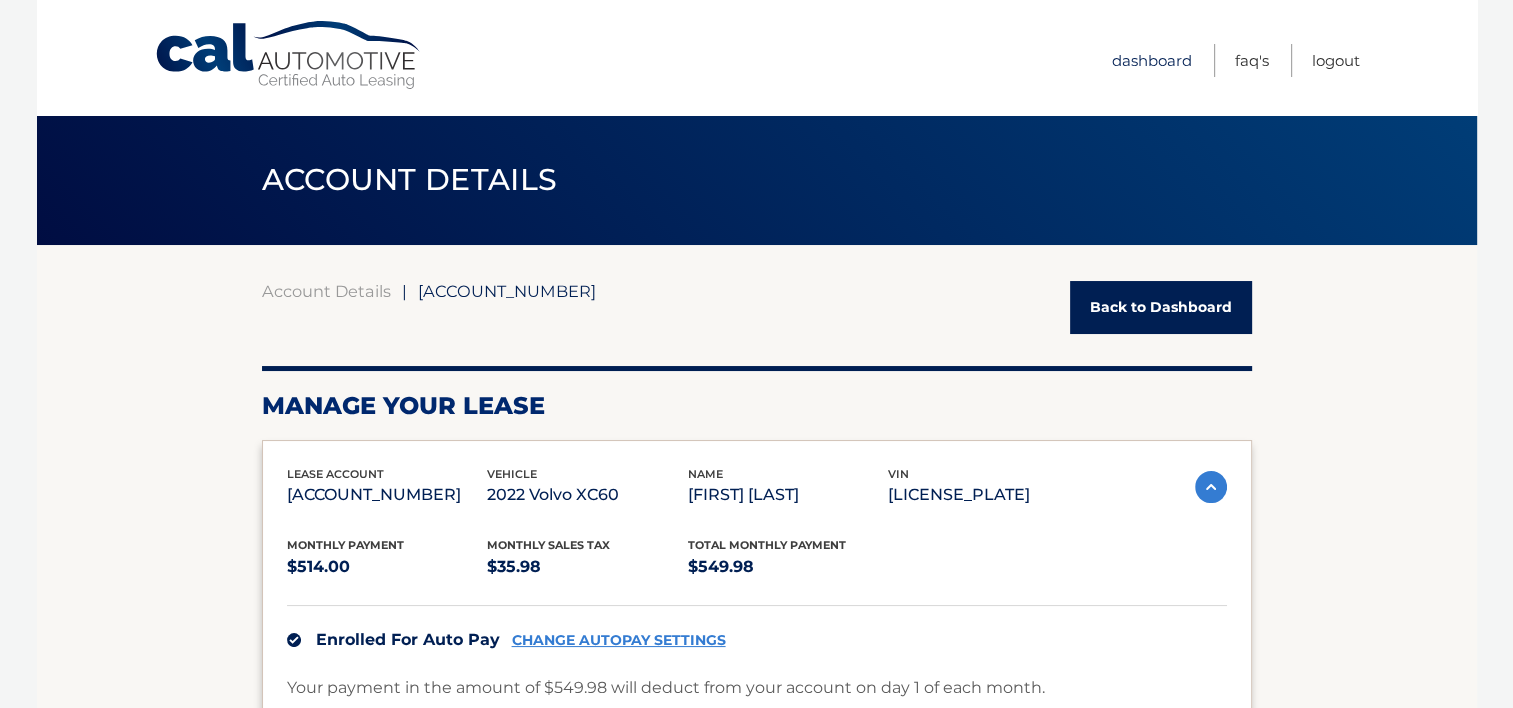 click on "Dashboard" at bounding box center (1152, 60) 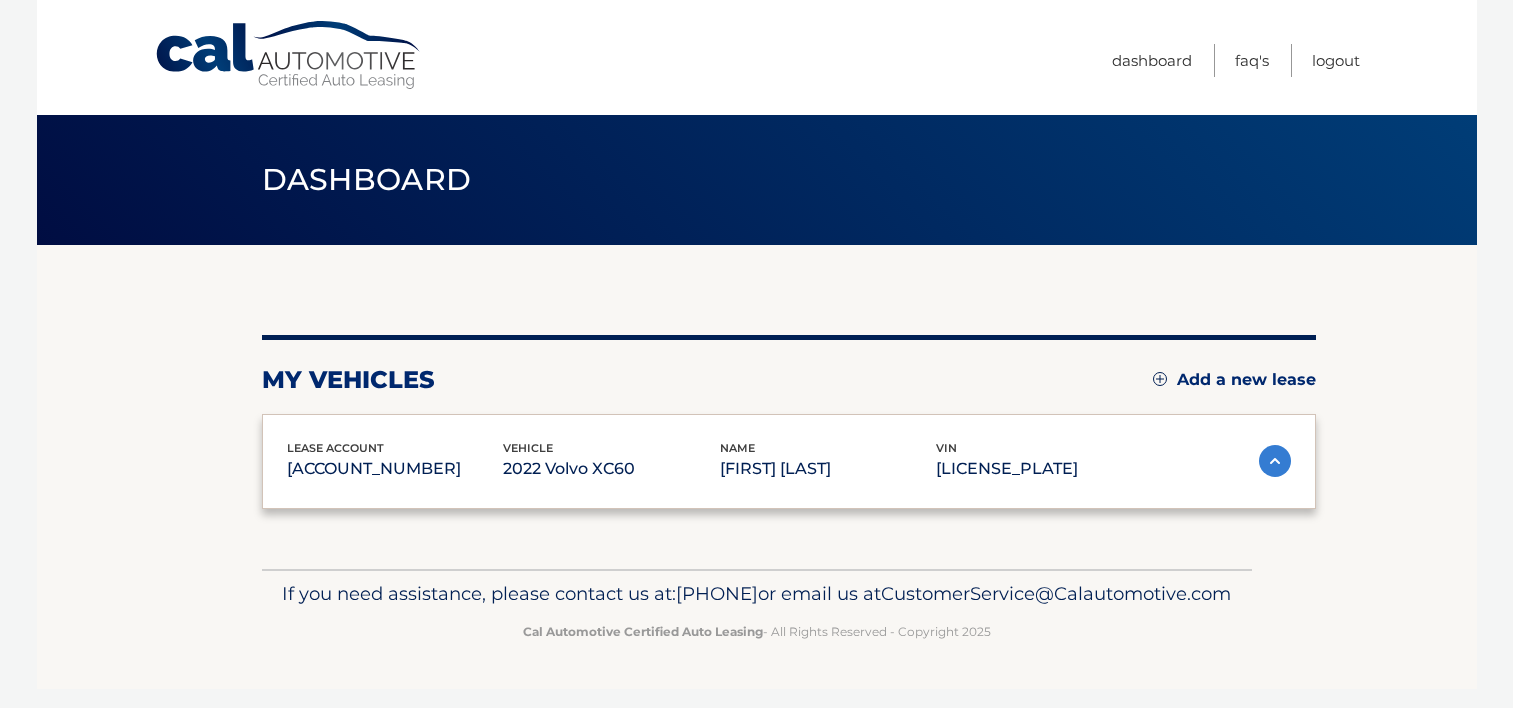 scroll, scrollTop: 0, scrollLeft: 0, axis: both 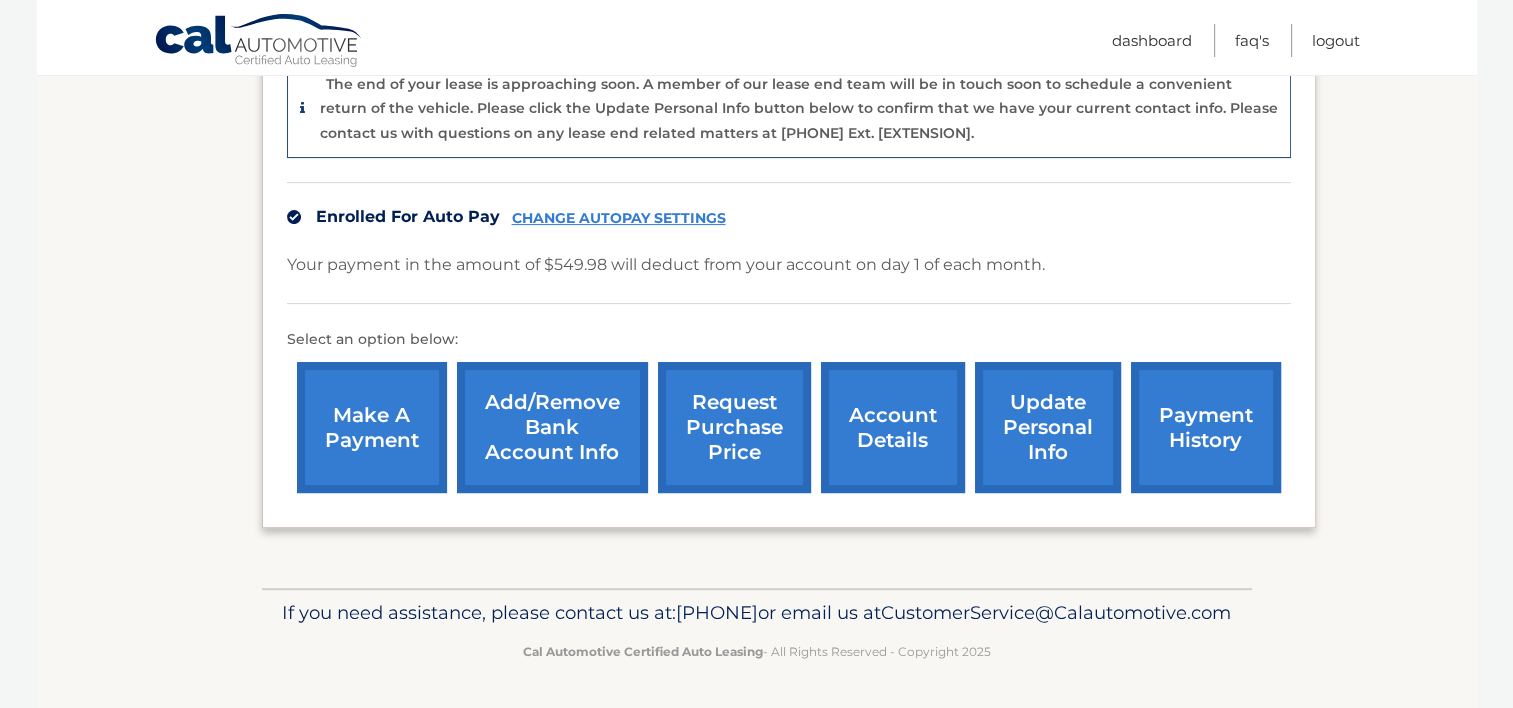 click on "update personal info" at bounding box center [1048, 427] 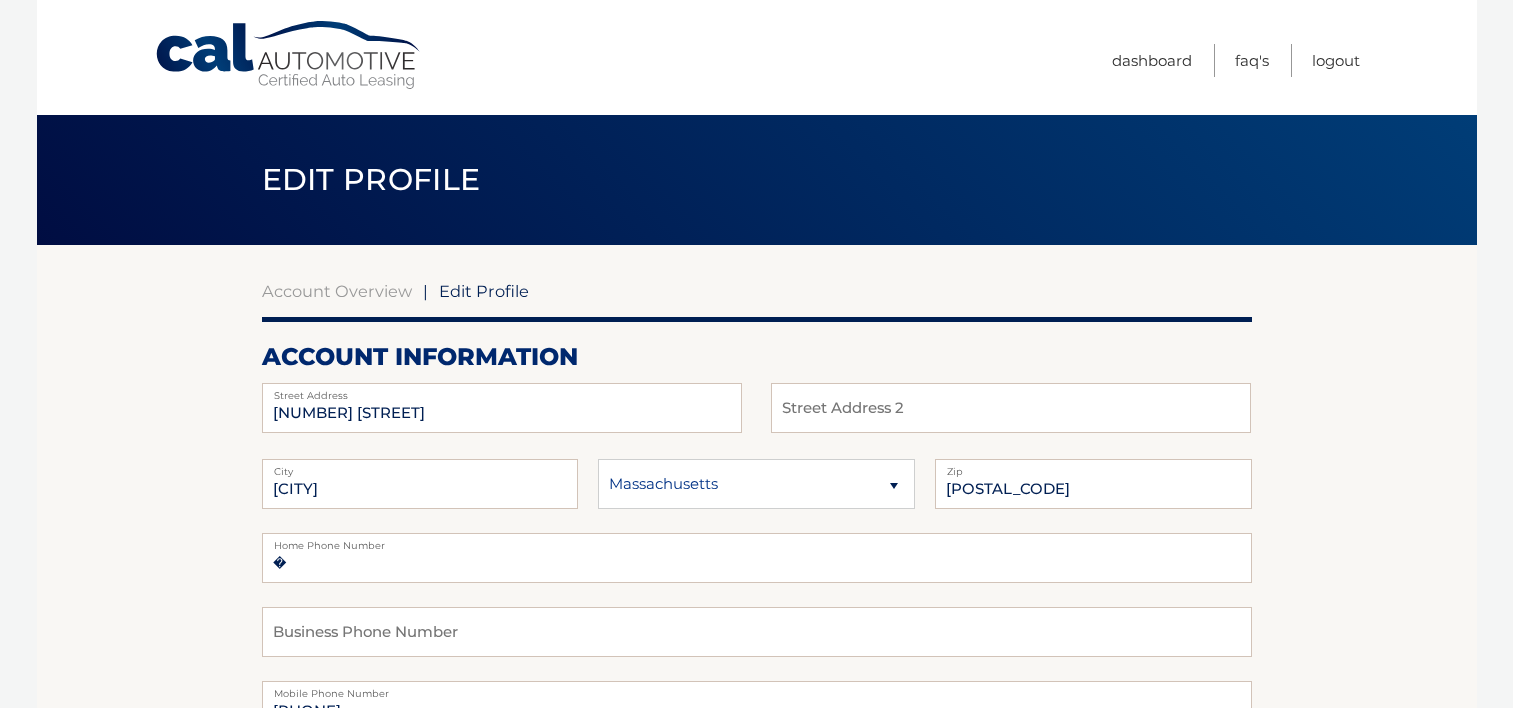 scroll, scrollTop: 0, scrollLeft: 0, axis: both 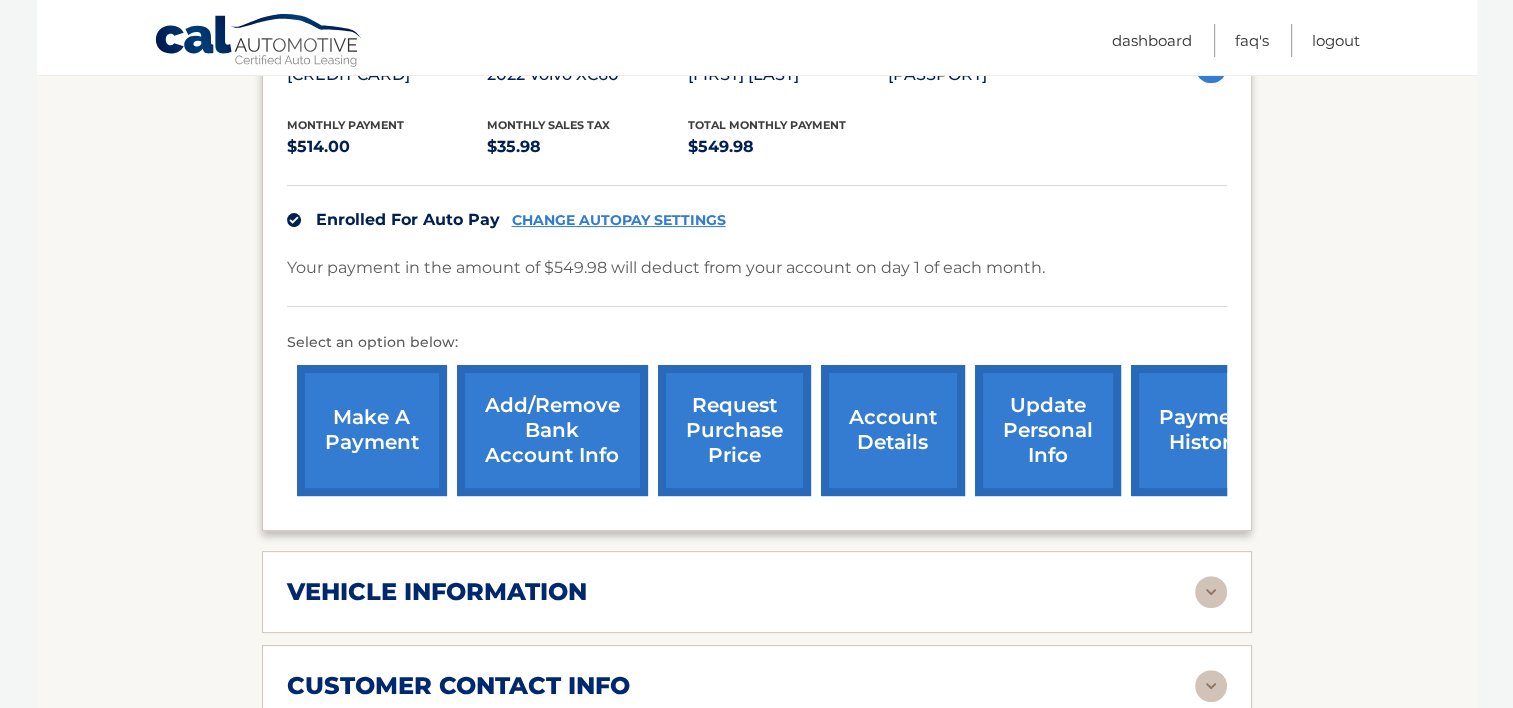 click on "request purchase price" at bounding box center (734, 430) 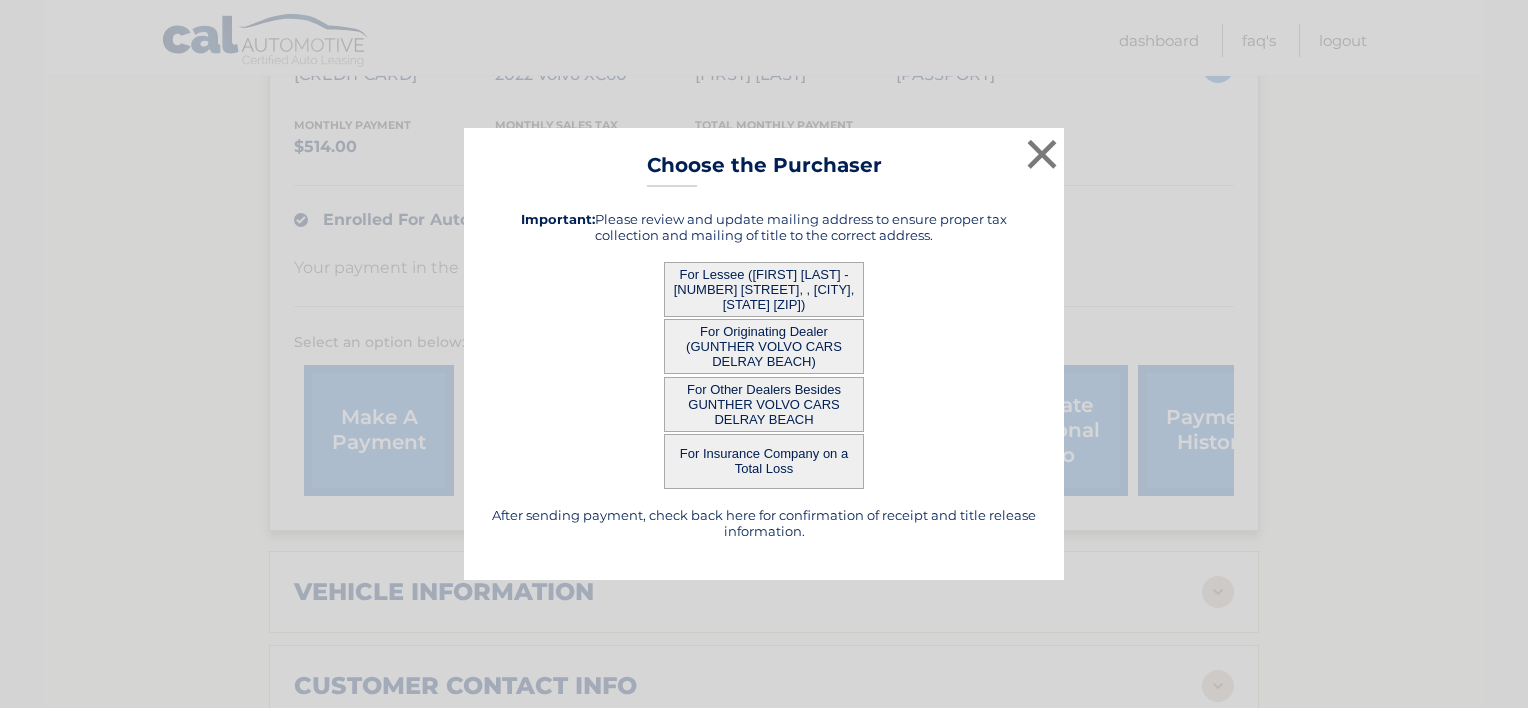 click on "For Lessee ([FIRST] [LAST] - [NUMBER] [STREET], , [CITY], [STATE] [POSTAL_CODE])" at bounding box center (764, 289) 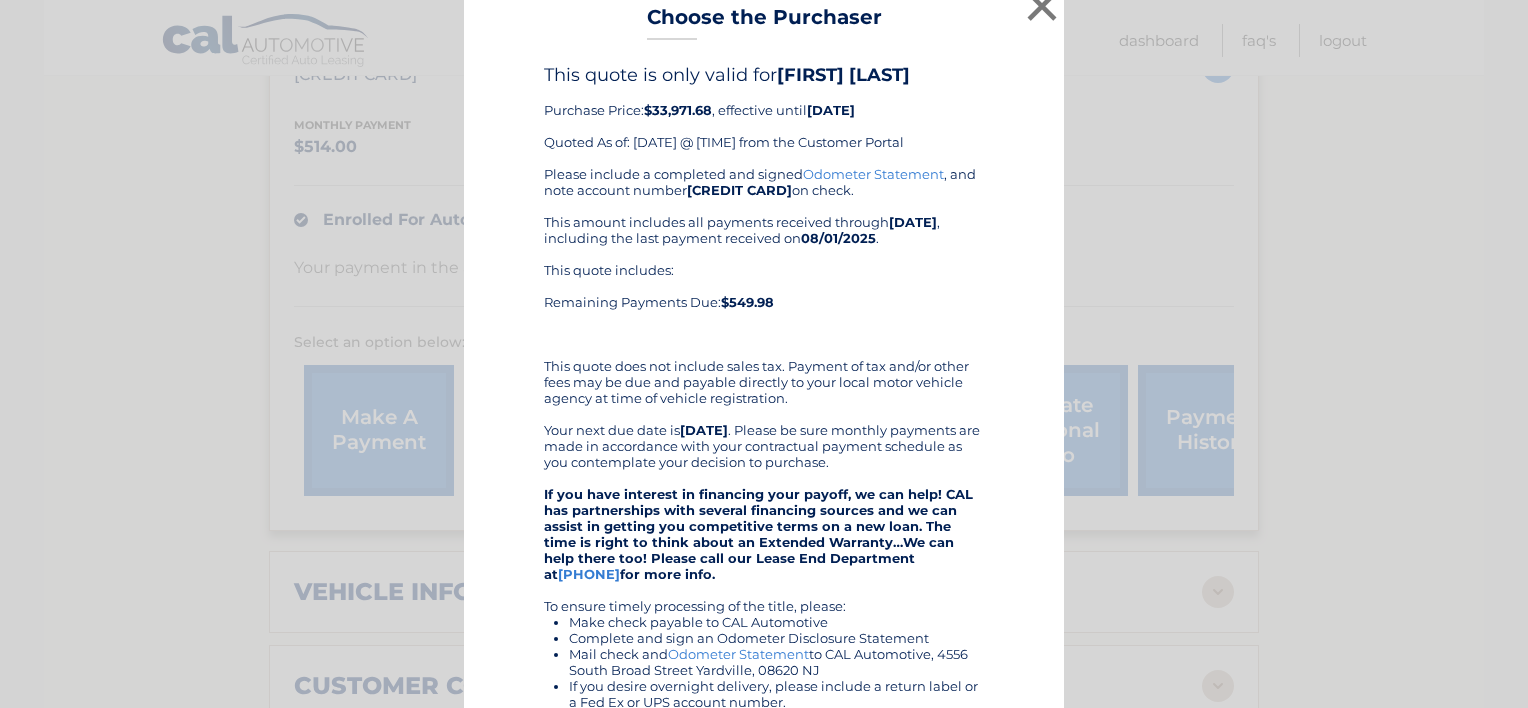 scroll, scrollTop: 20, scrollLeft: 0, axis: vertical 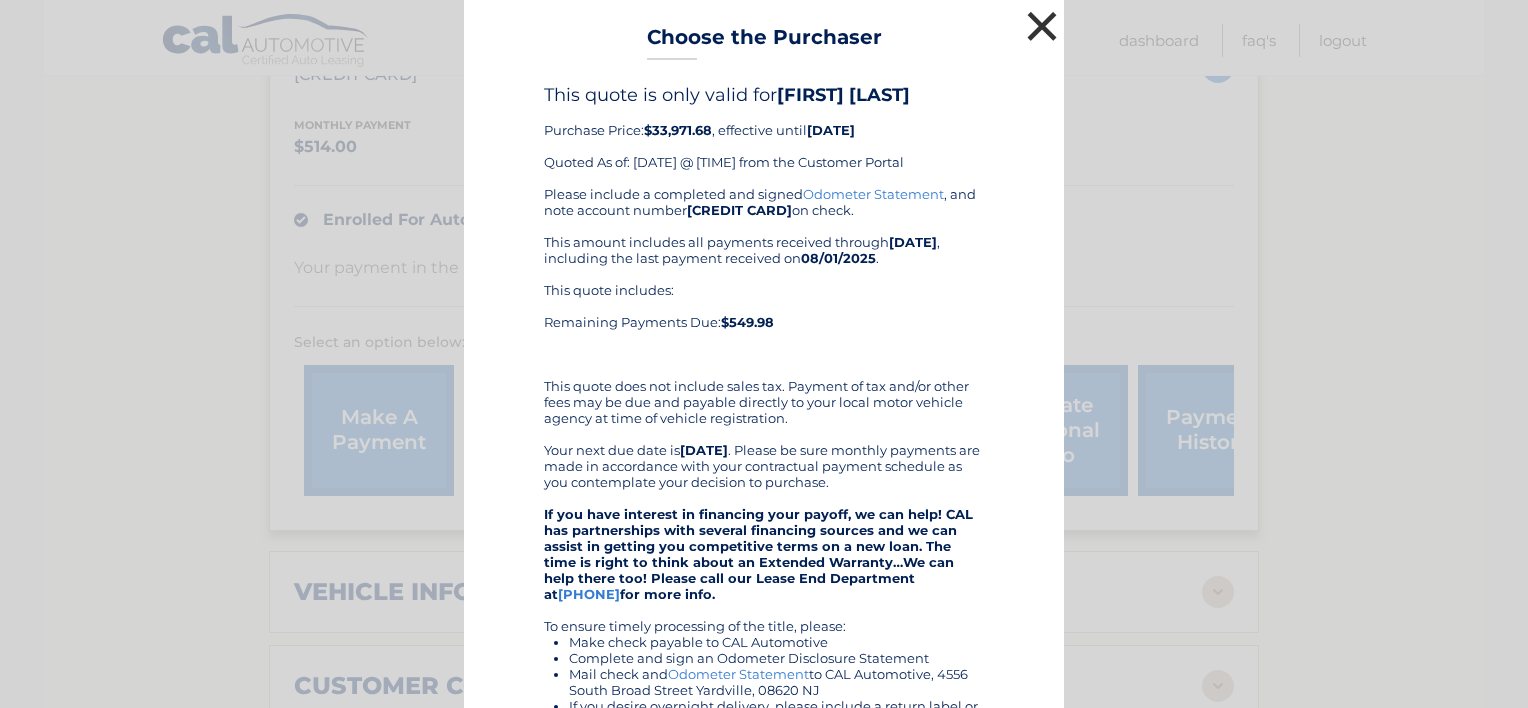 click on "×" at bounding box center [1042, 26] 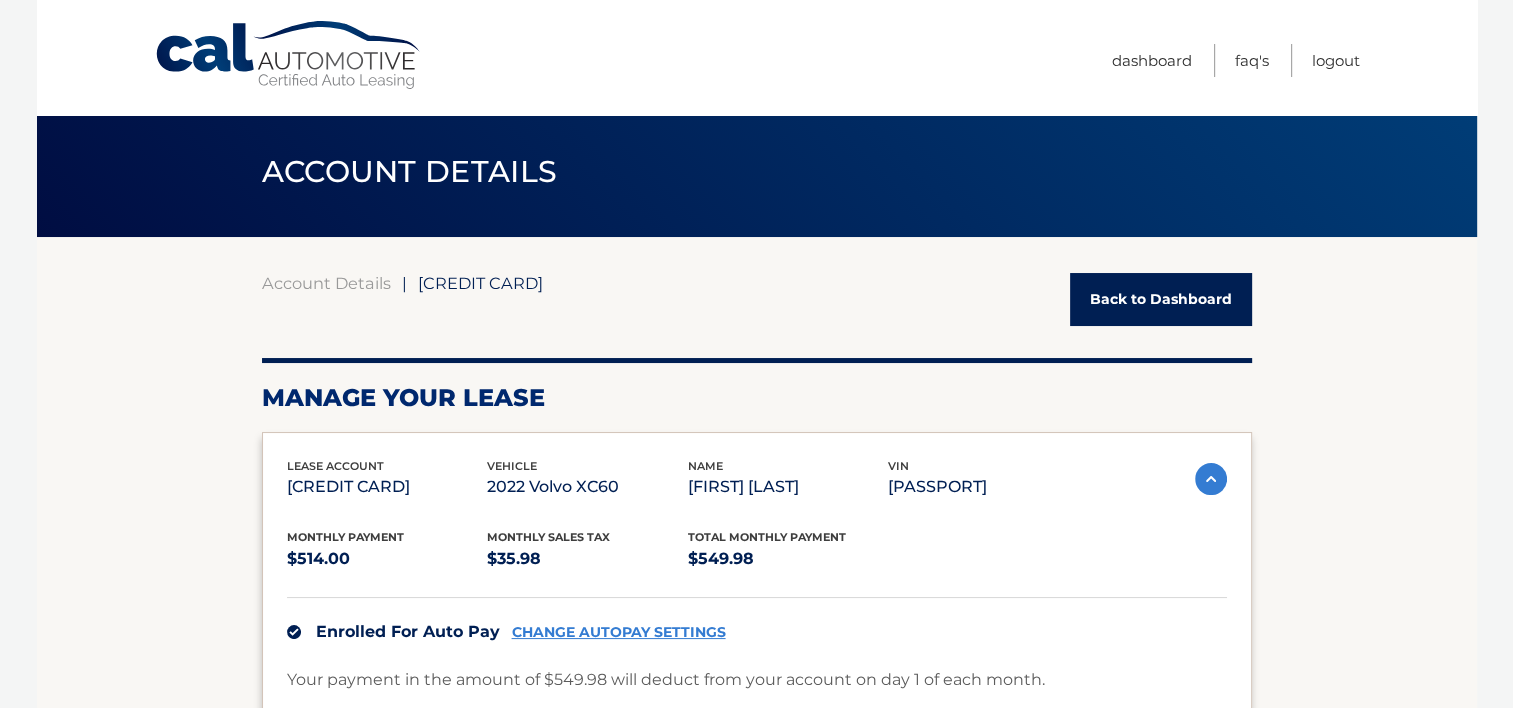 scroll, scrollTop: 0, scrollLeft: 0, axis: both 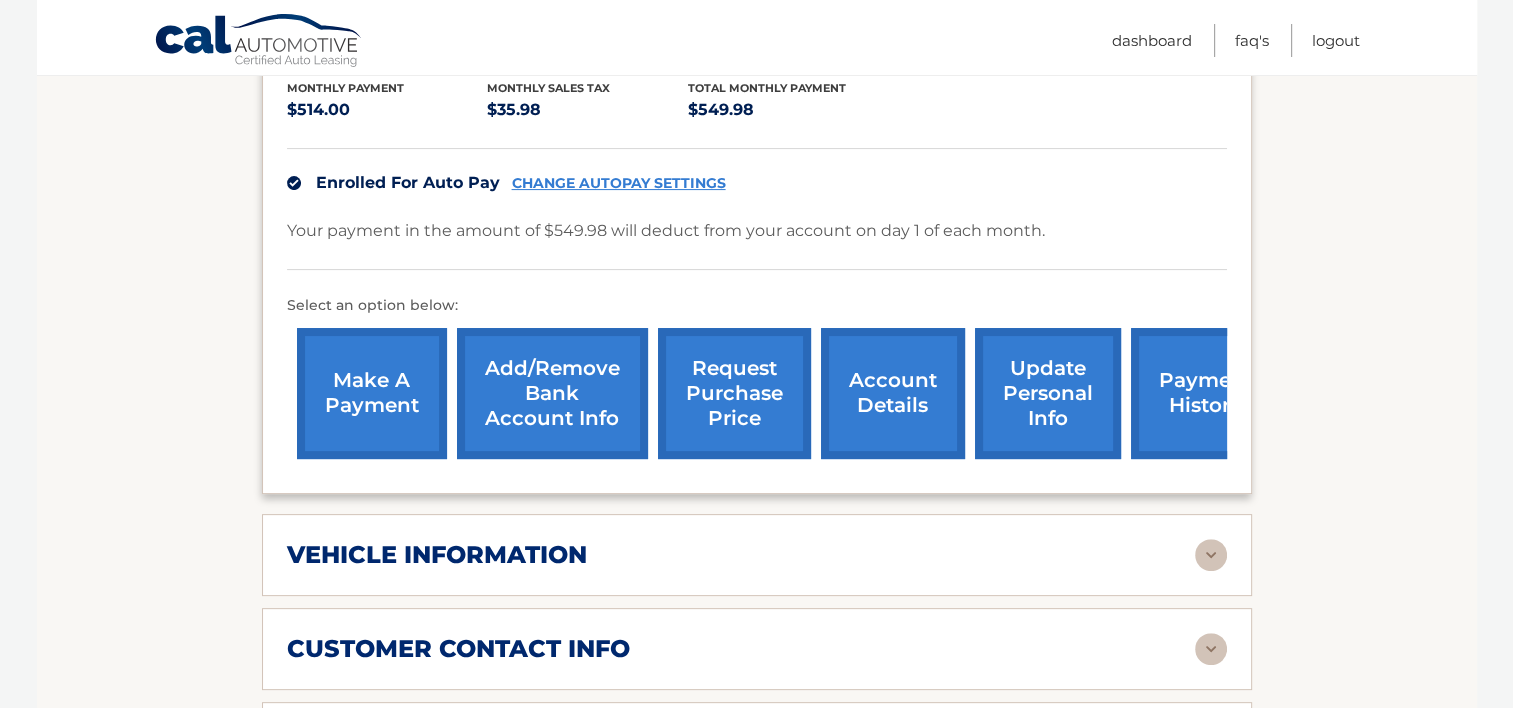click on "account details" at bounding box center (893, 393) 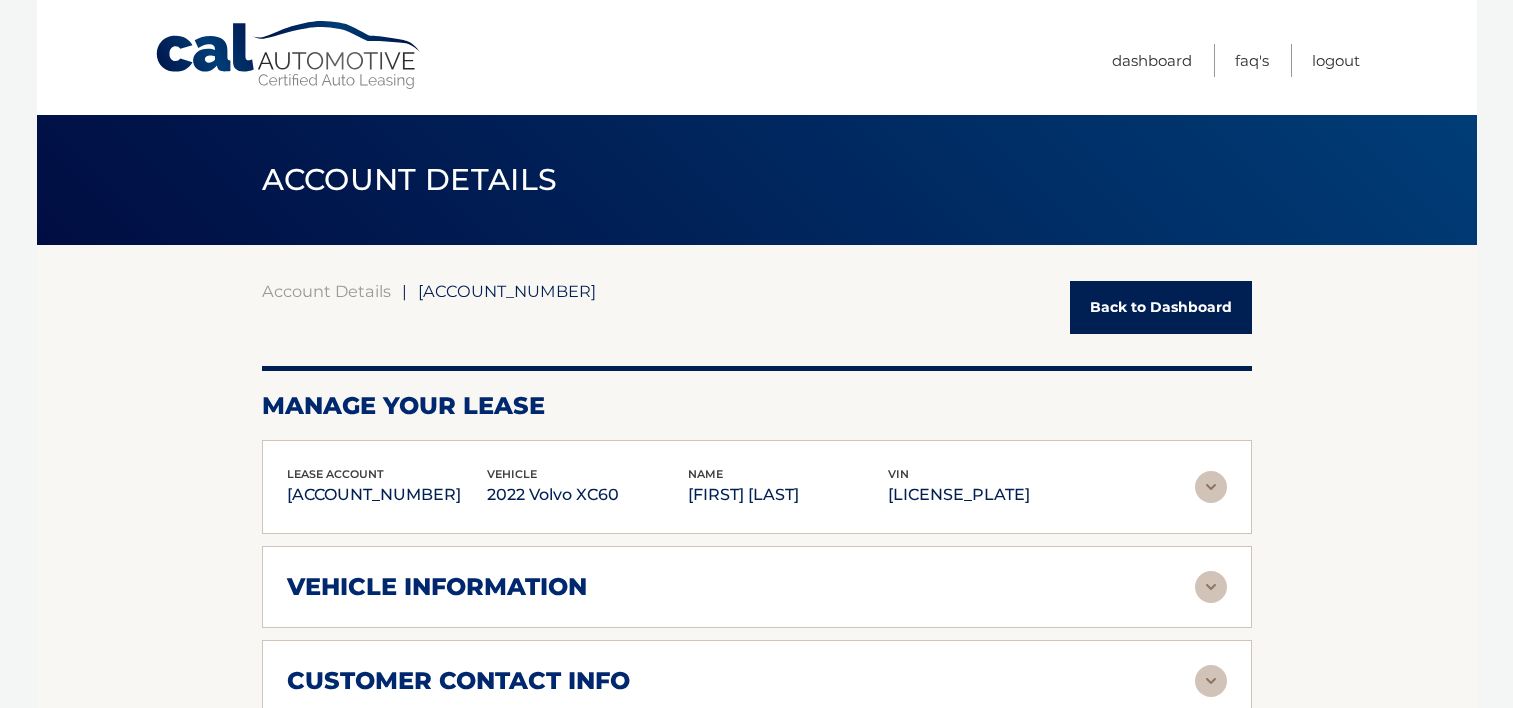 scroll, scrollTop: 0, scrollLeft: 0, axis: both 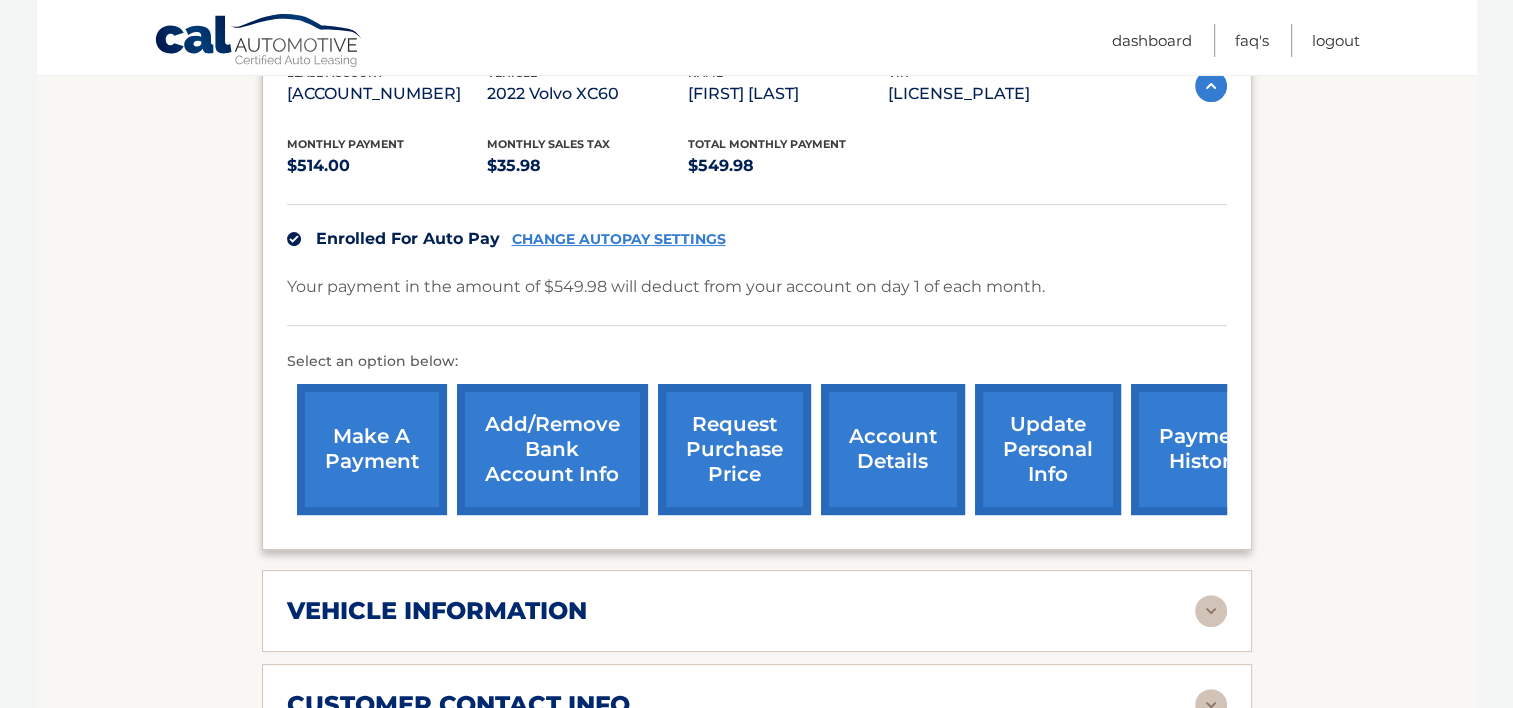 click on "update personal info" at bounding box center (1048, 449) 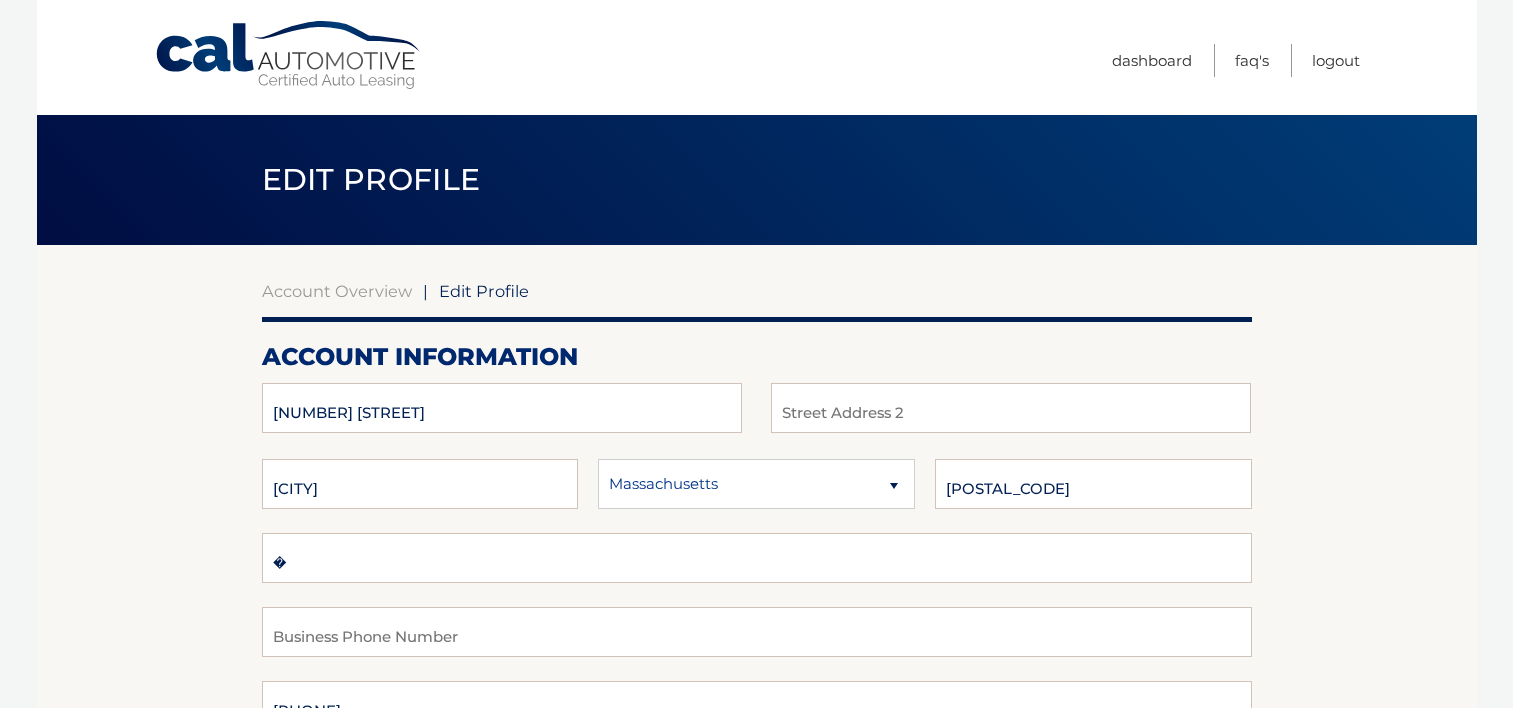 scroll, scrollTop: 0, scrollLeft: 0, axis: both 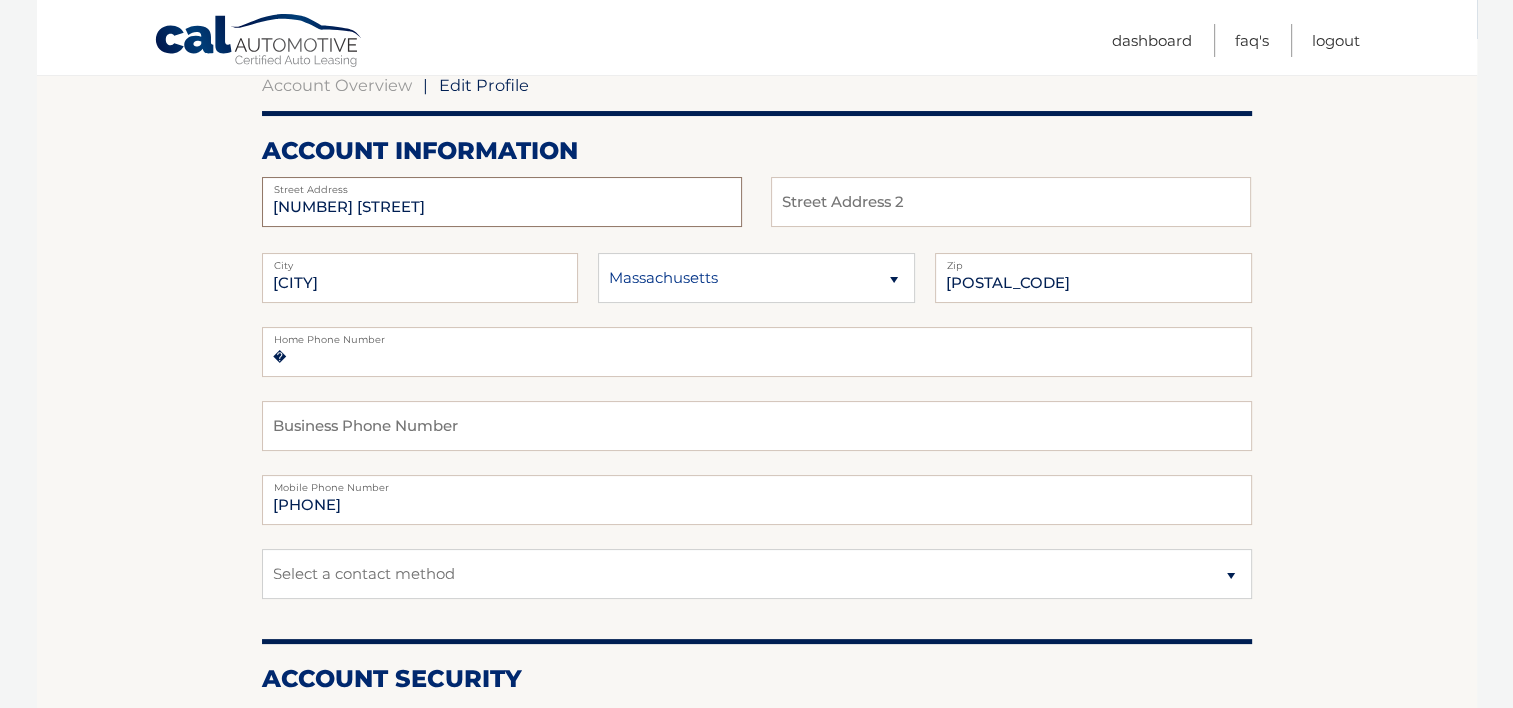 drag, startPoint x: 413, startPoint y: 204, endPoint x: 208, endPoint y: 198, distance: 205.08778 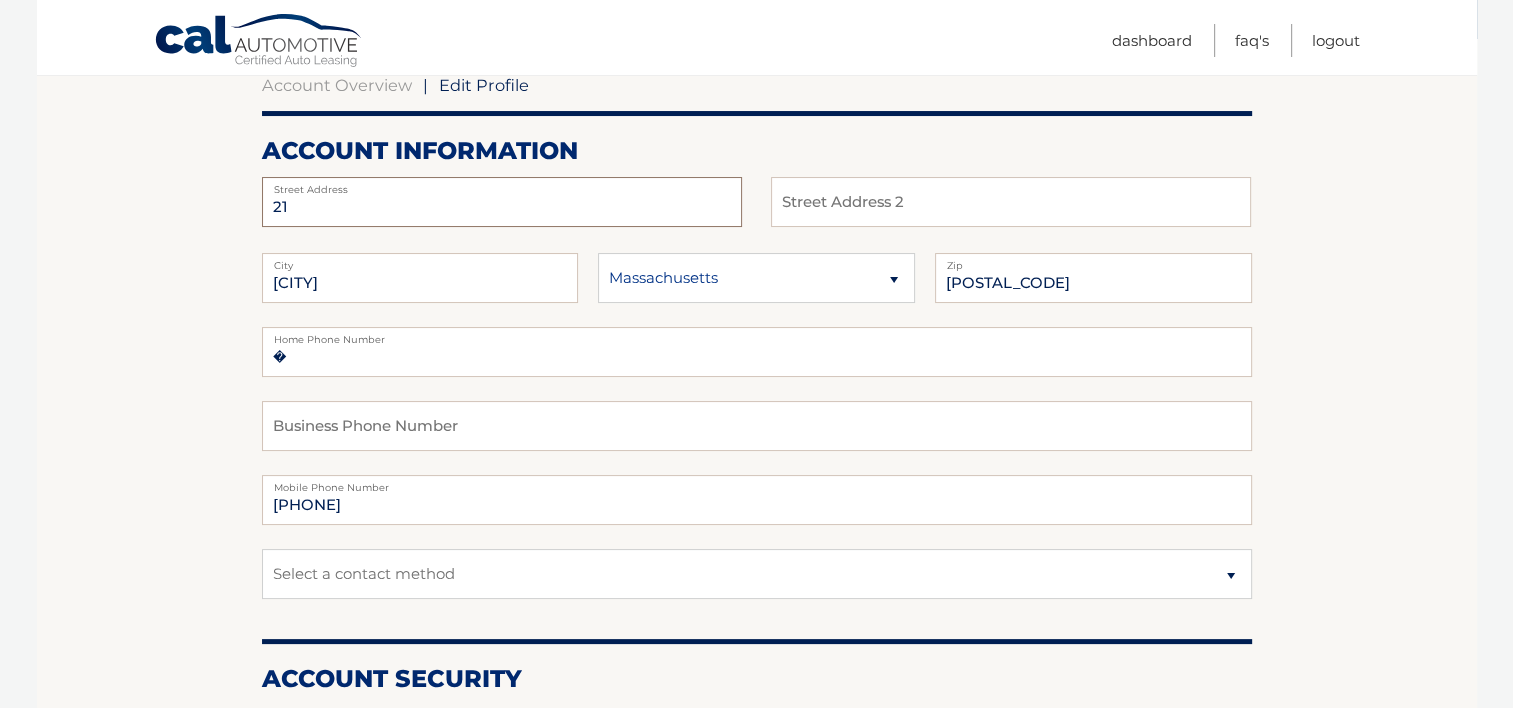 type on "[NUMBER] [STREET]" 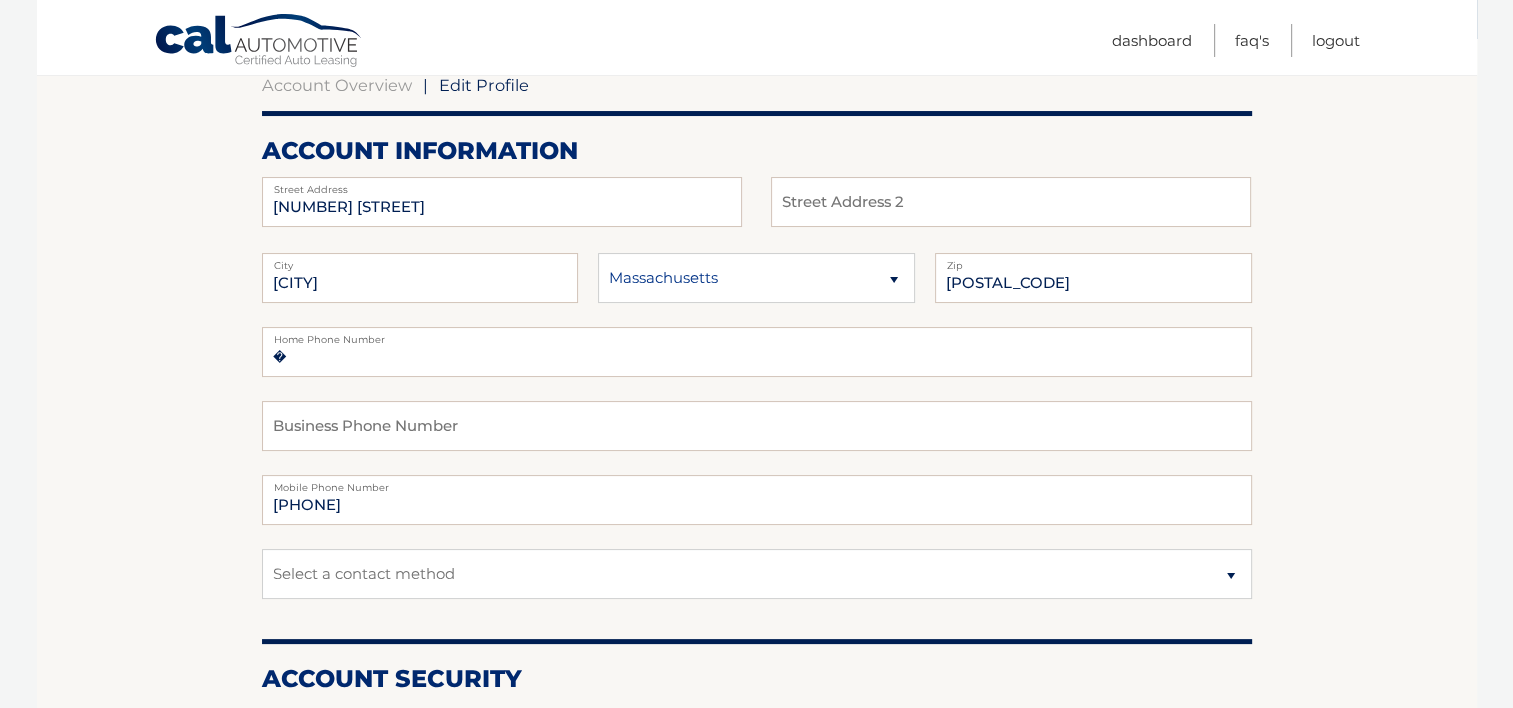select on "FL" 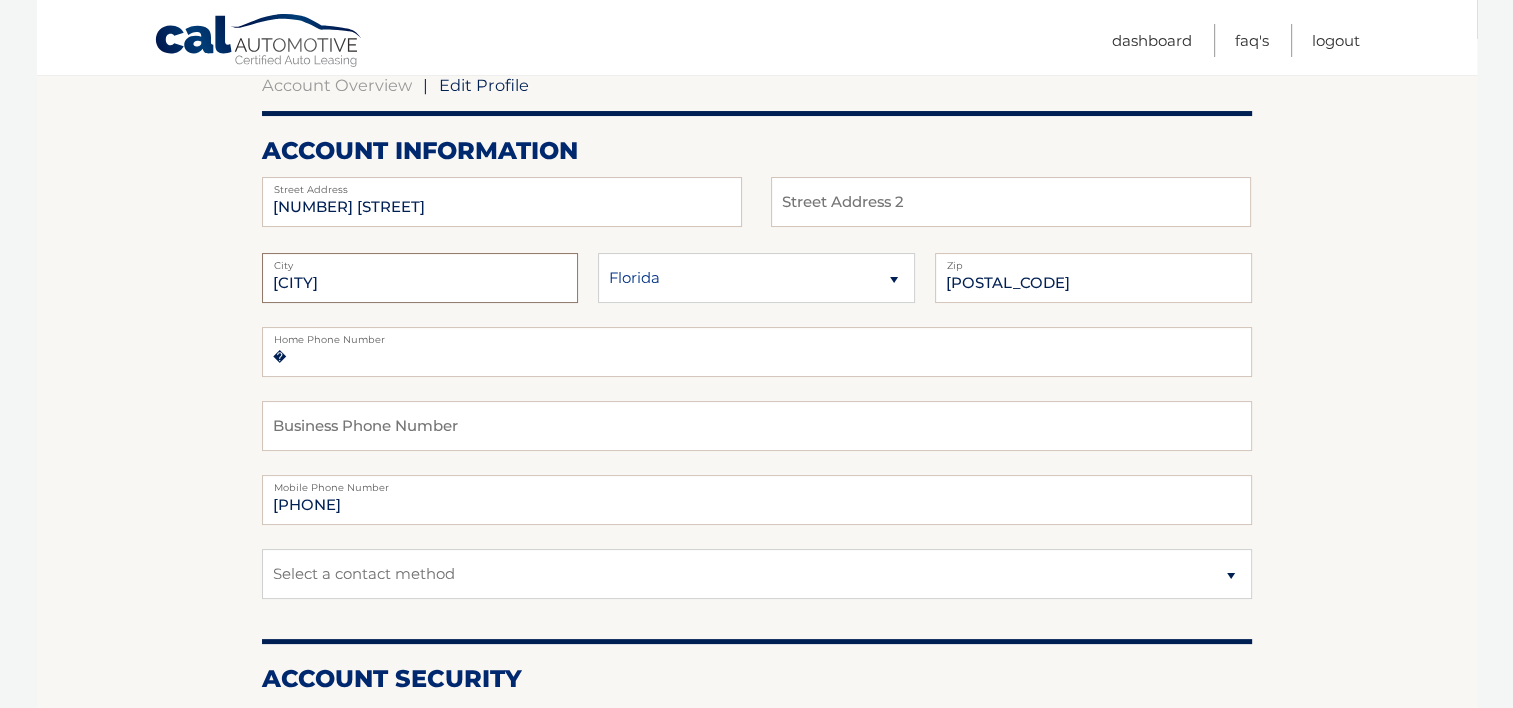 click on "Brookline" at bounding box center [420, 278] 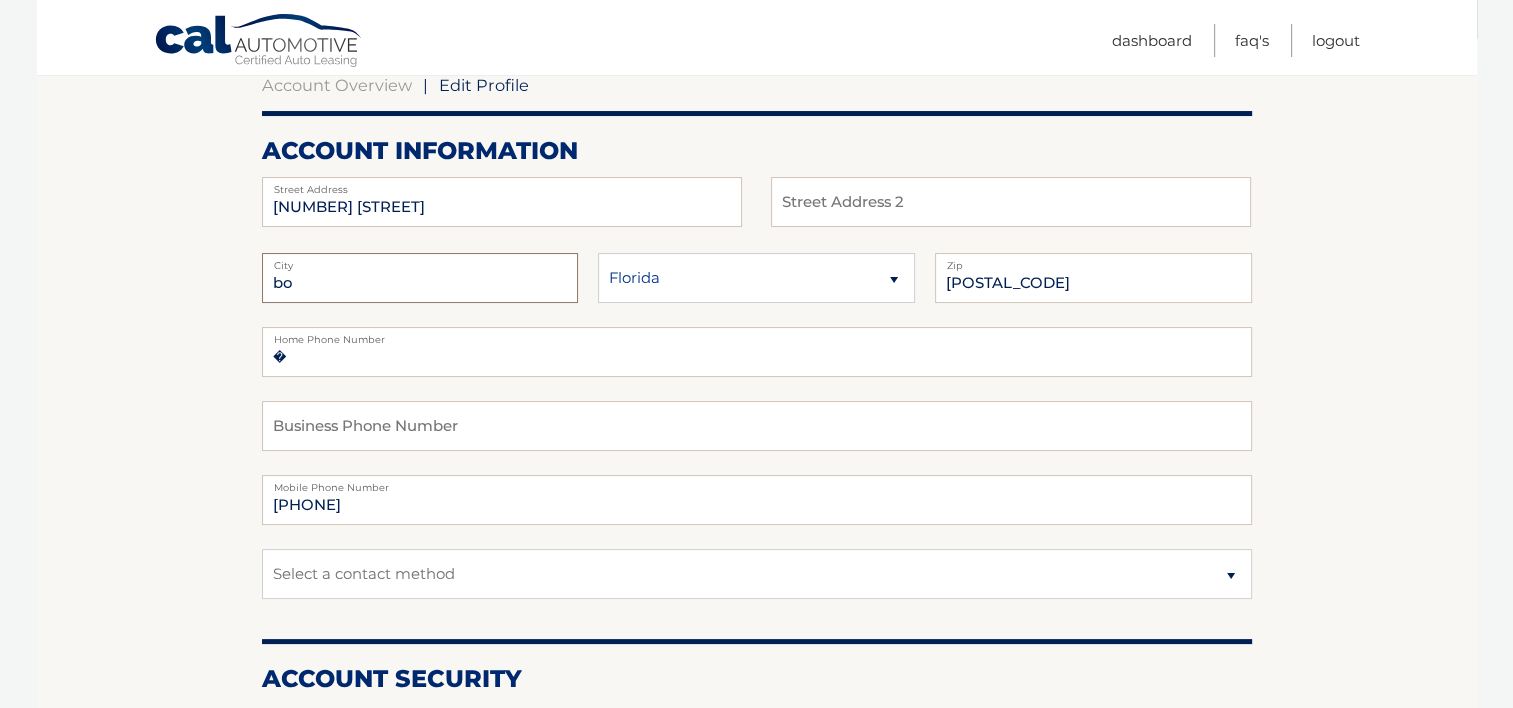 type on "b" 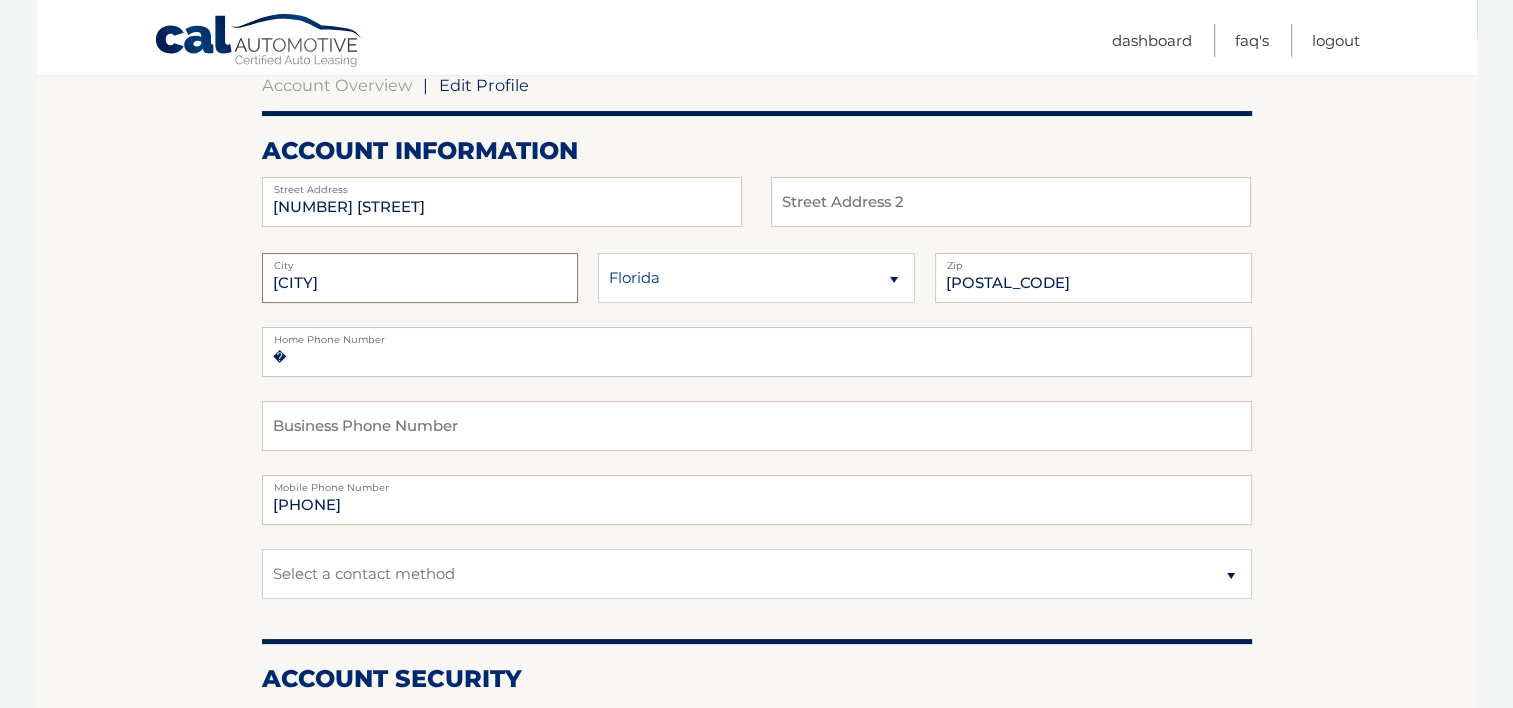 type on "BOCA" 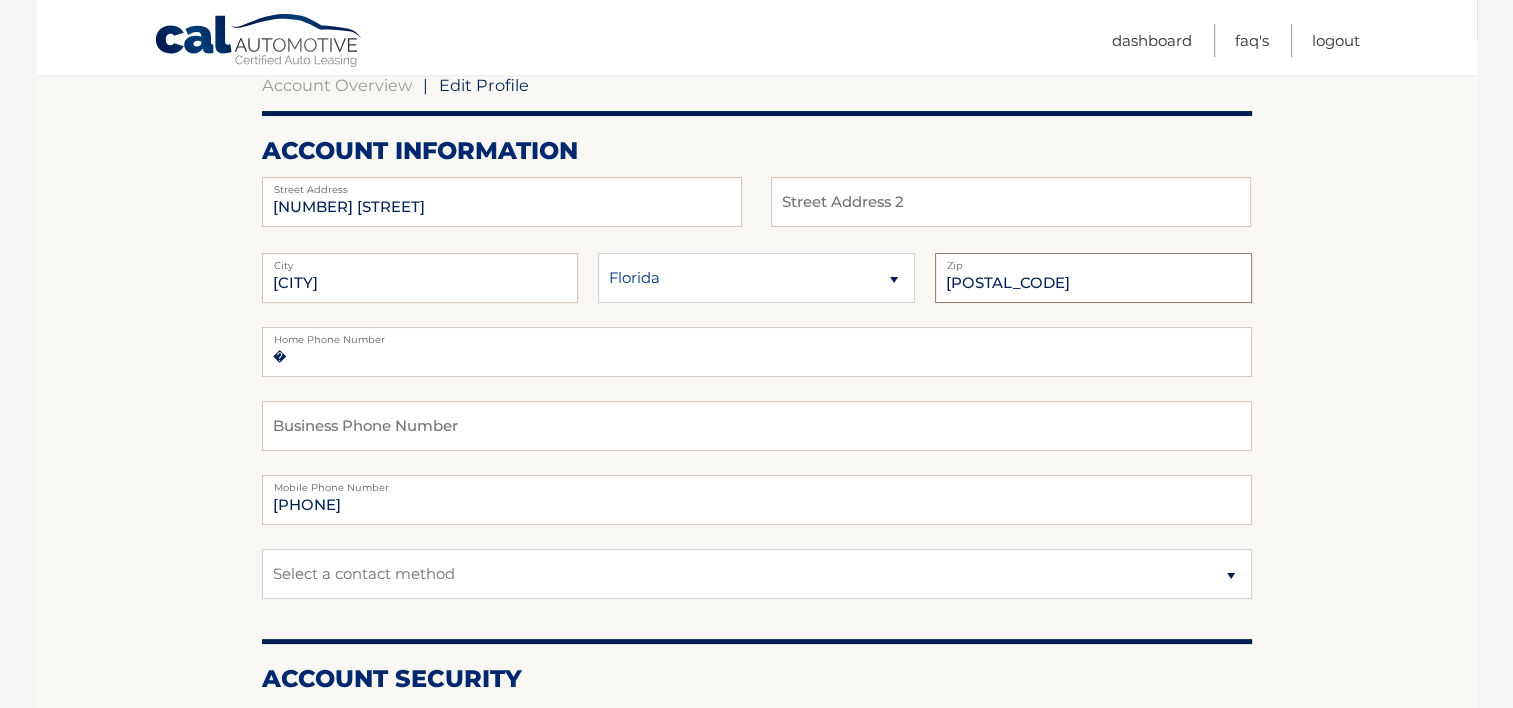 click on "02446" at bounding box center [1093, 278] 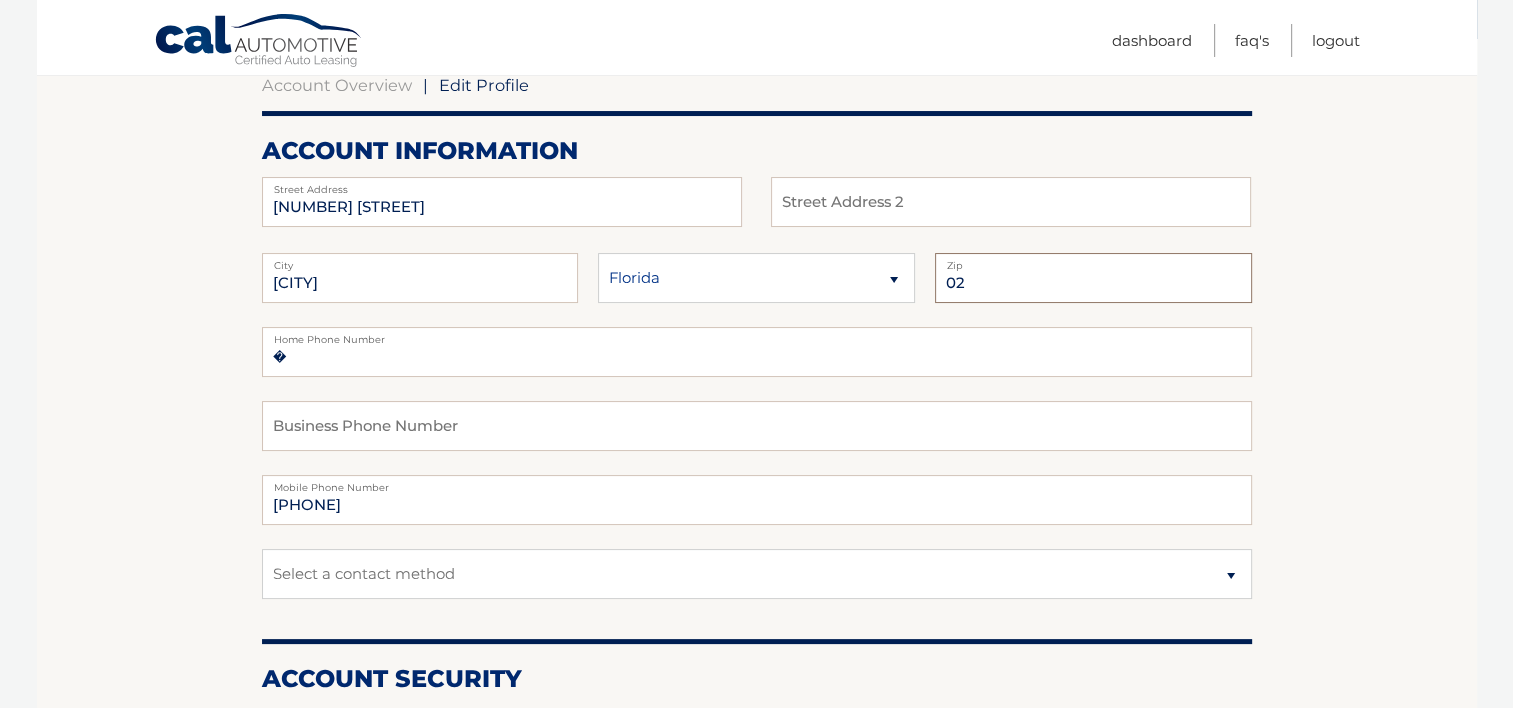 type on "0" 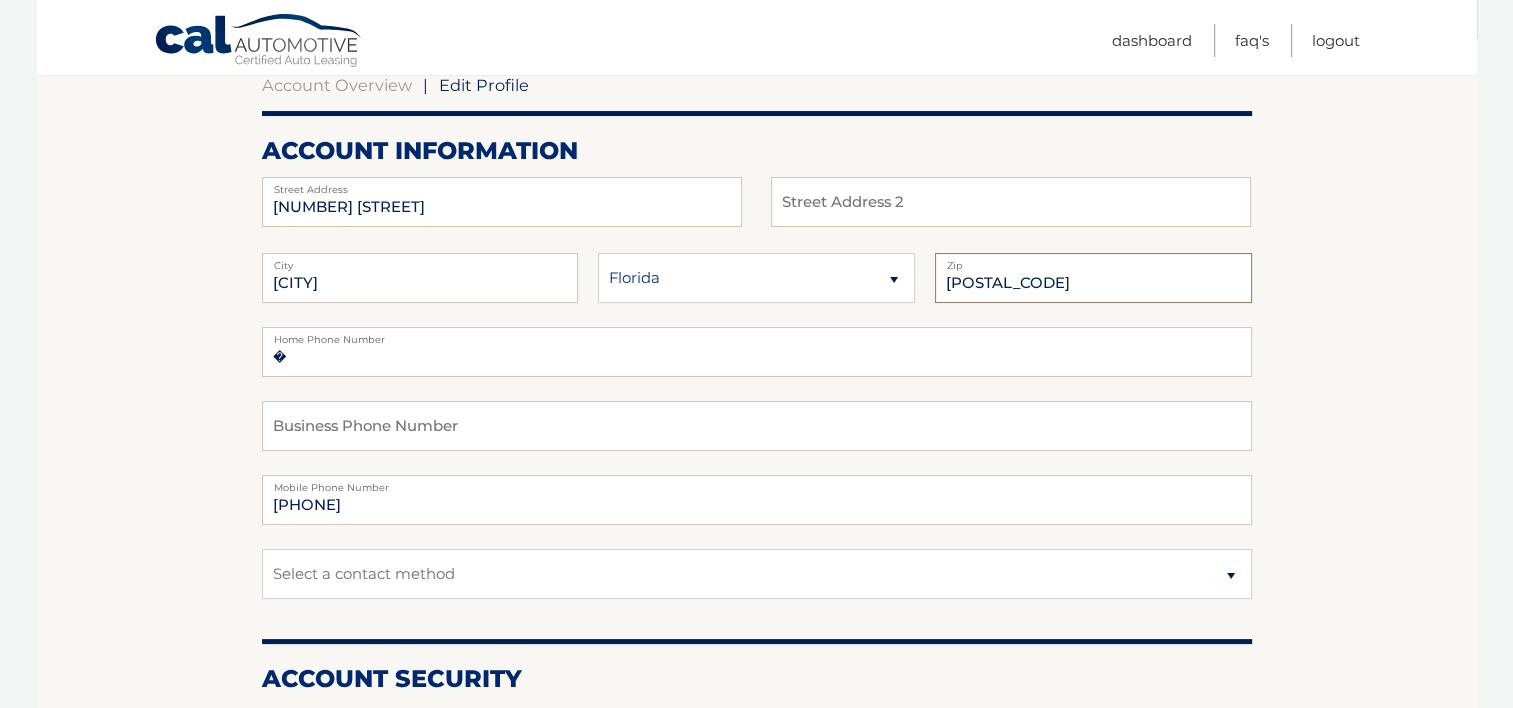 type on "[POSTAL_CODE]" 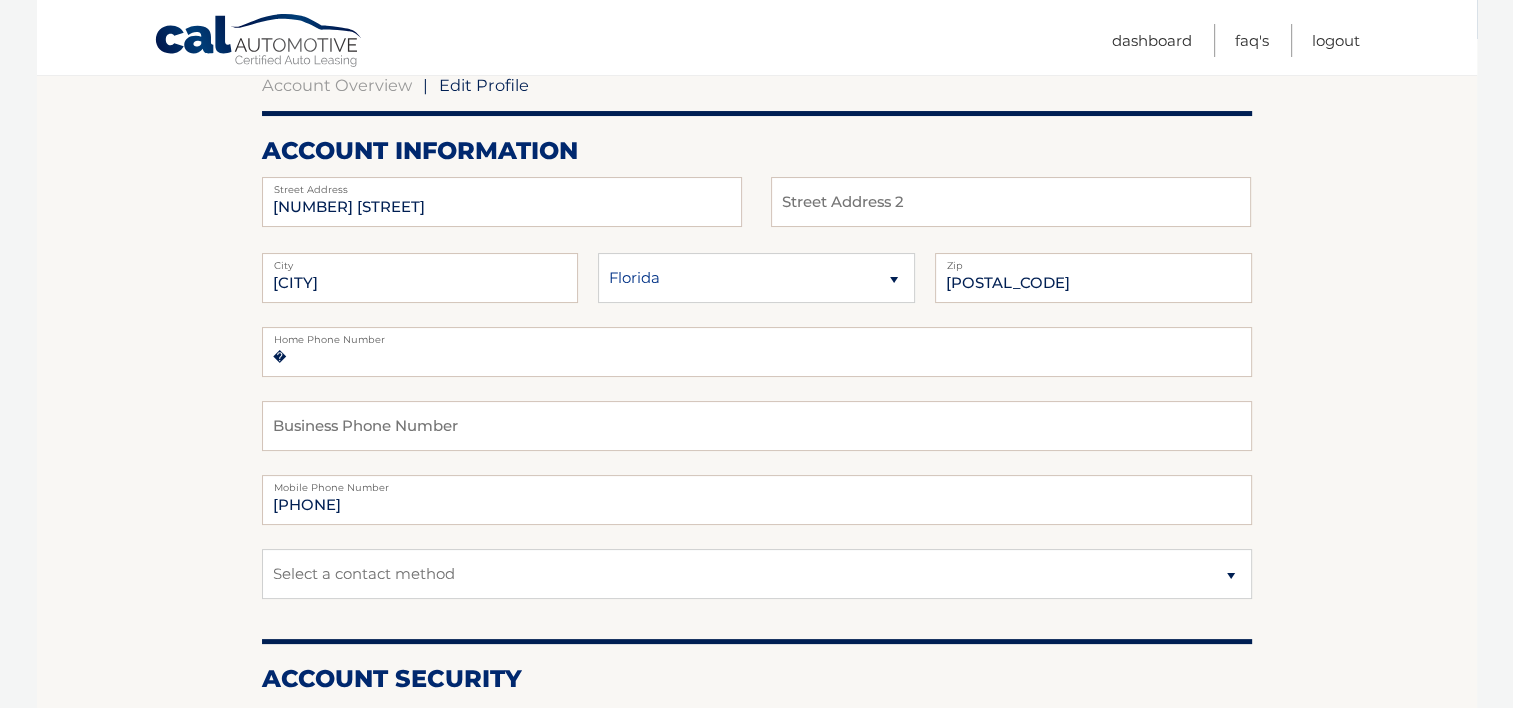 click on "Account Overview
|
Edit Profile
account information
21895 OLD BRIDGE TRL
Street Address
Street Address 2" at bounding box center [757, 767] 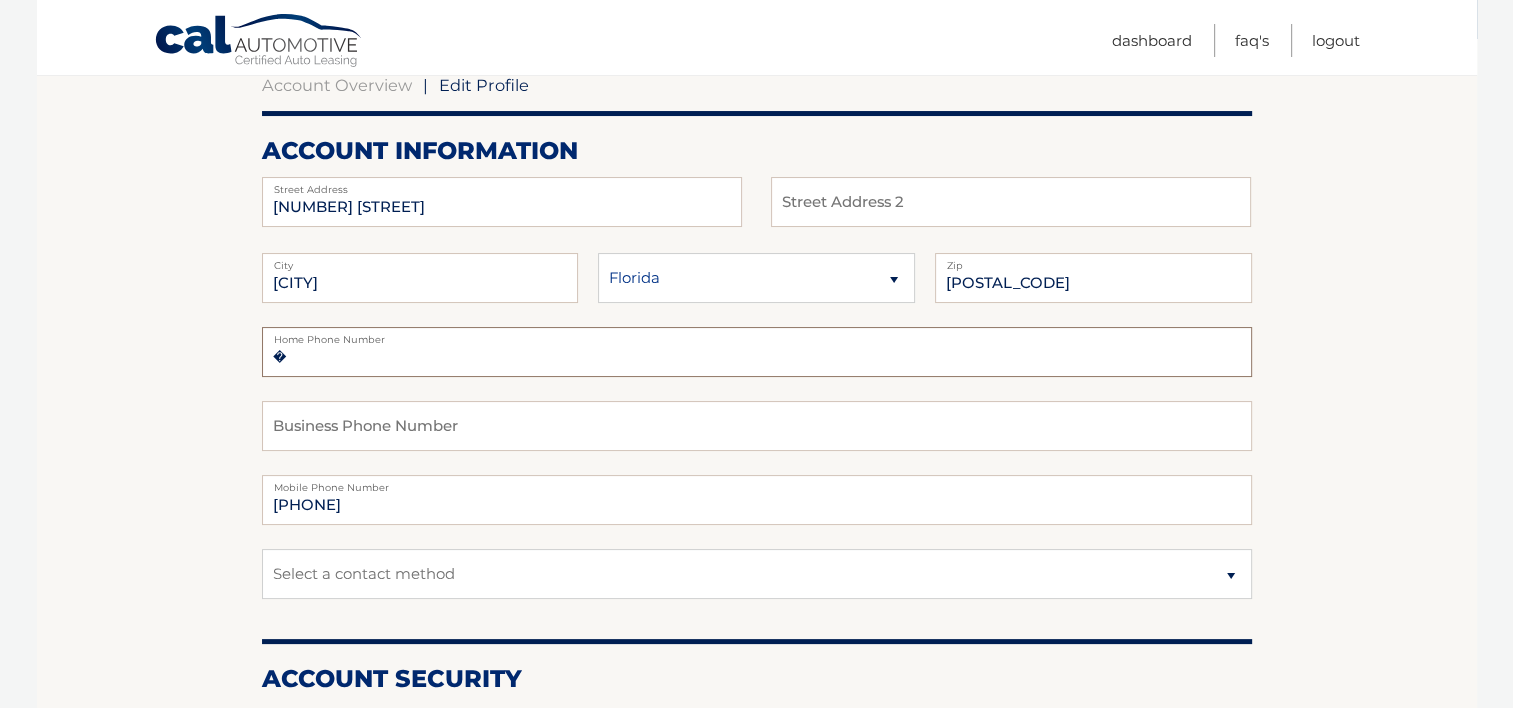 click on "�" at bounding box center (757, 352) 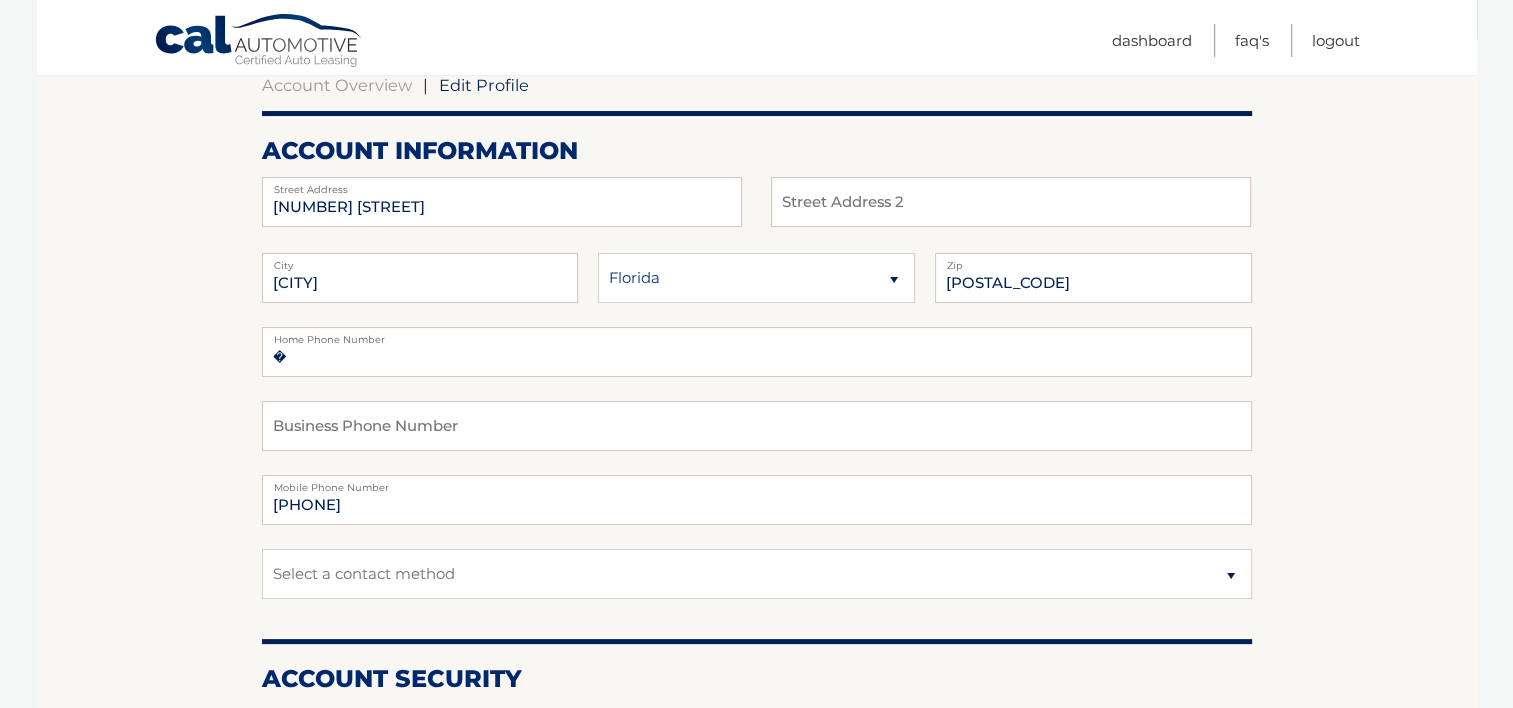 click on "Account Overview
|
Edit Profile
account information
21895 OLD BRIDGE TRL
Street Address
Street Address 2" at bounding box center (757, 767) 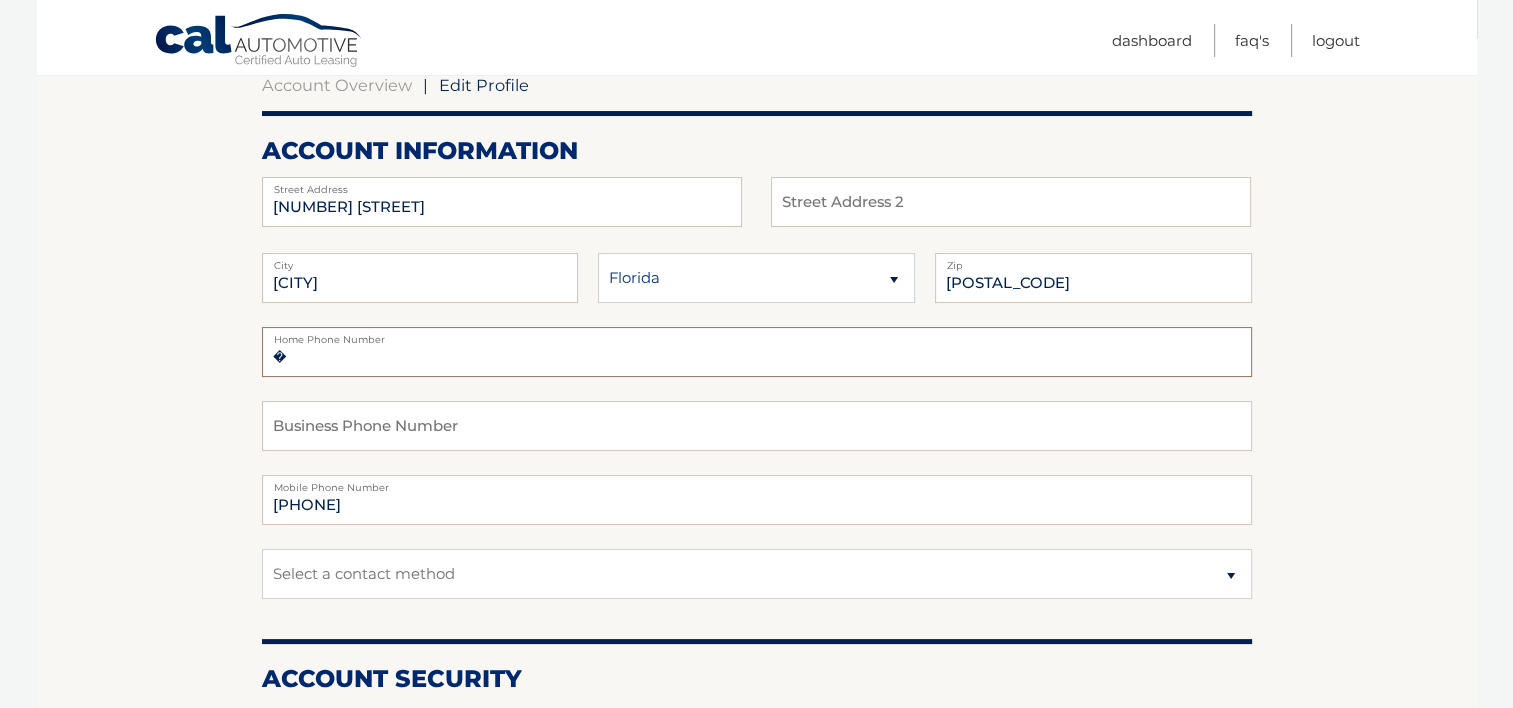 click on "�" at bounding box center [757, 352] 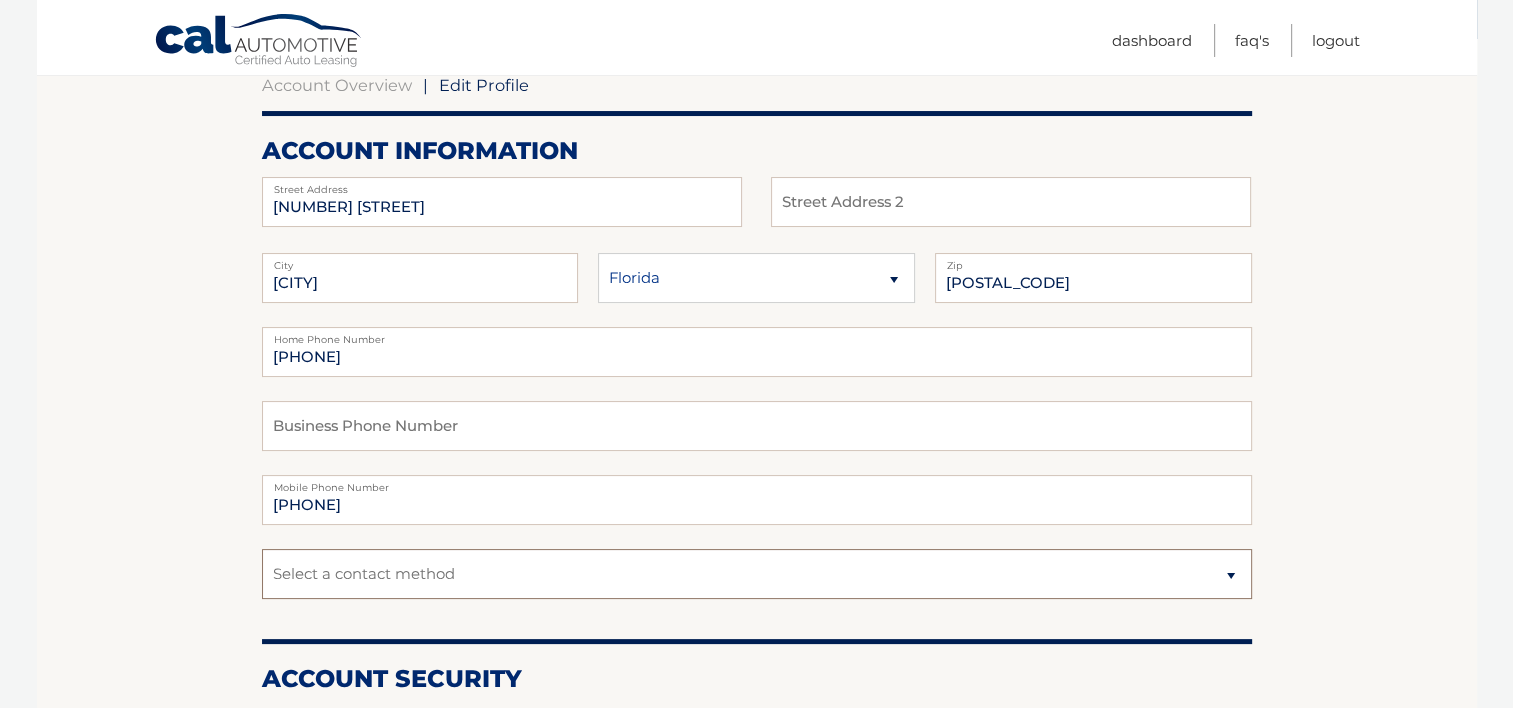 click on "Select a contact method
Mobile
Home" at bounding box center [757, 574] 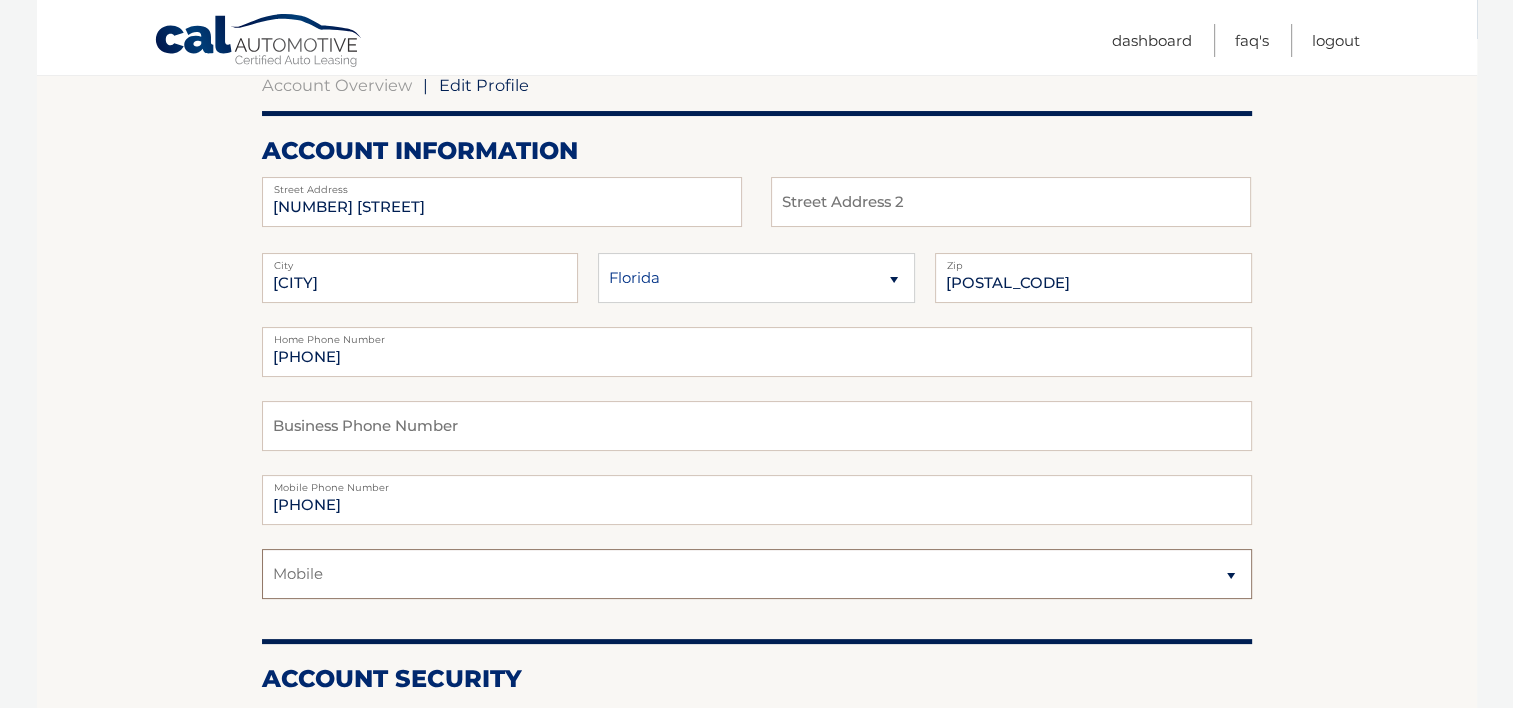 click on "Select a contact method
Mobile
Home" at bounding box center (757, 574) 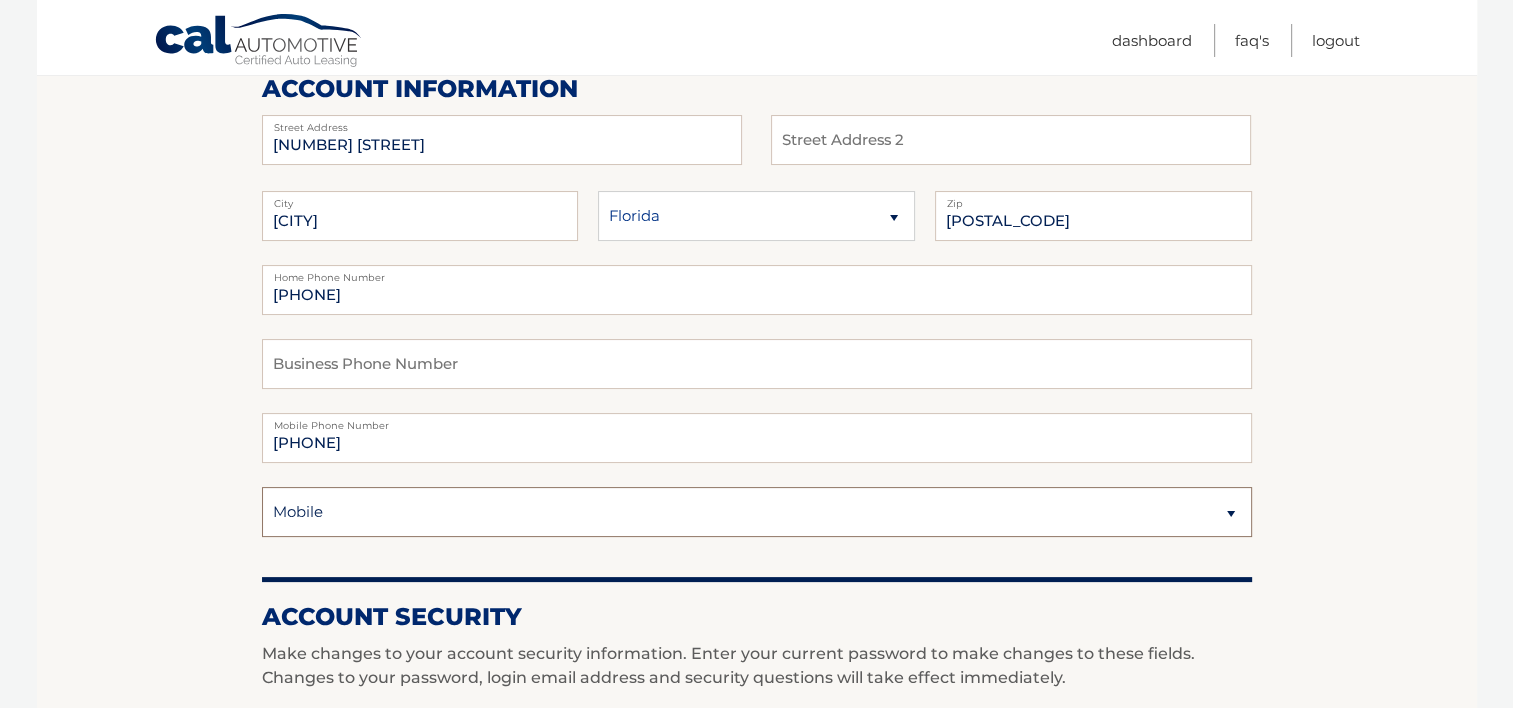 scroll, scrollTop: 248, scrollLeft: 0, axis: vertical 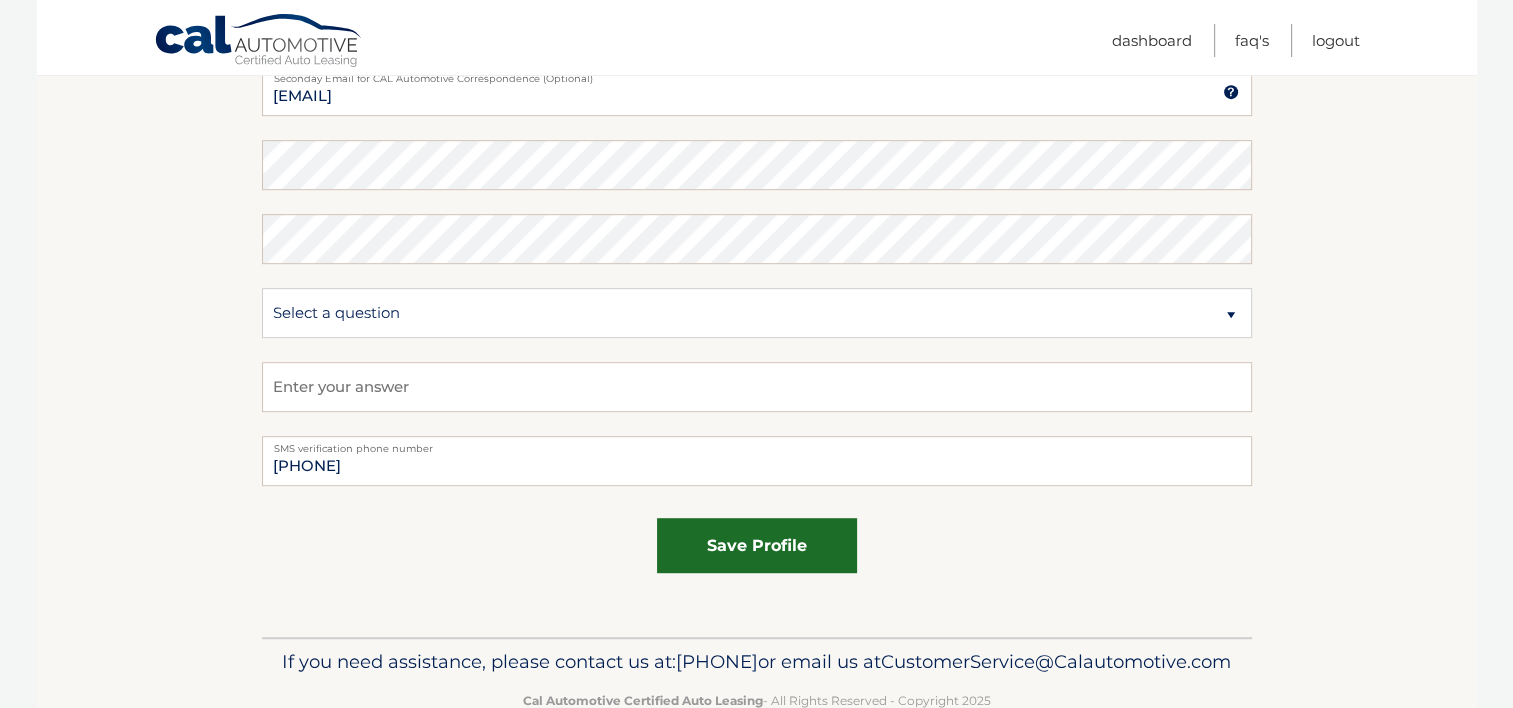 click on "save profile" at bounding box center (757, 545) 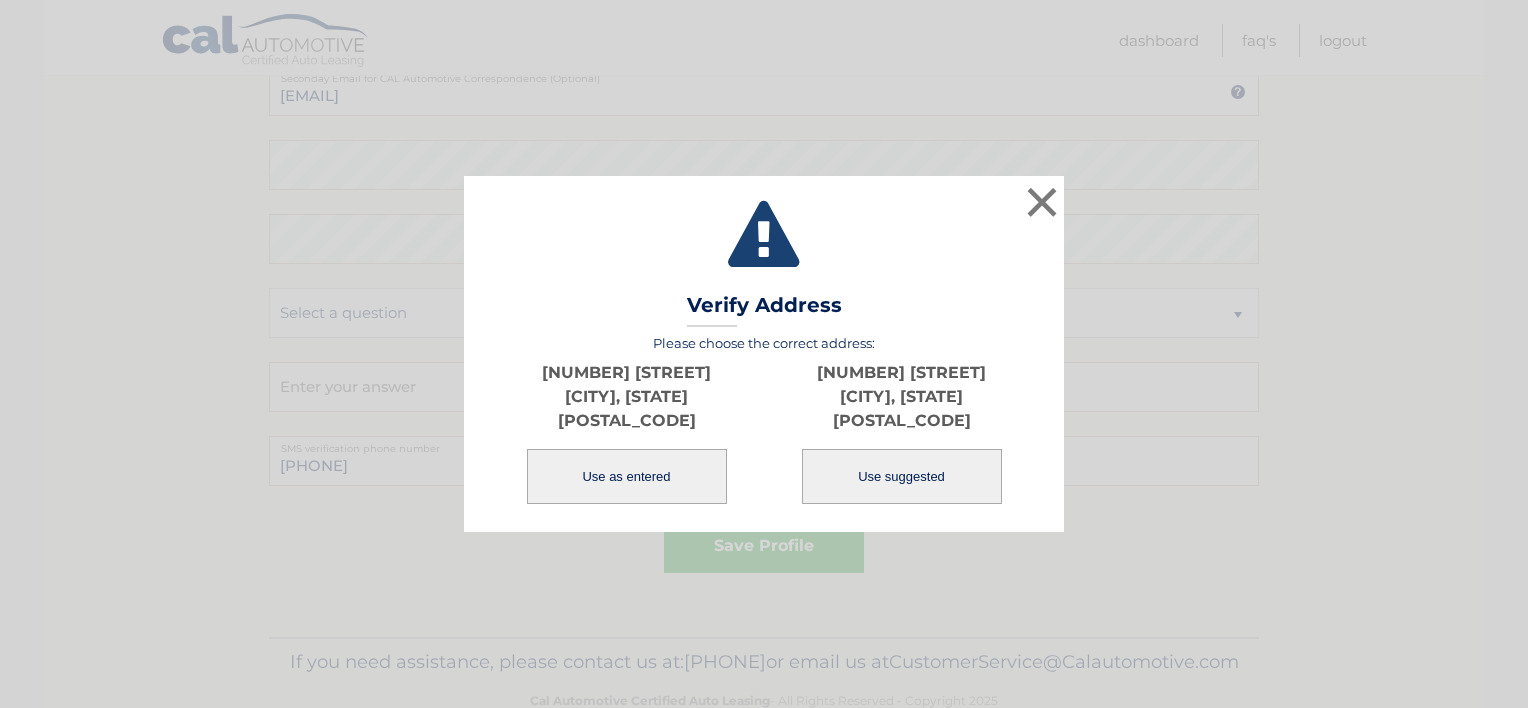 click on "Use suggested" at bounding box center (902, 476) 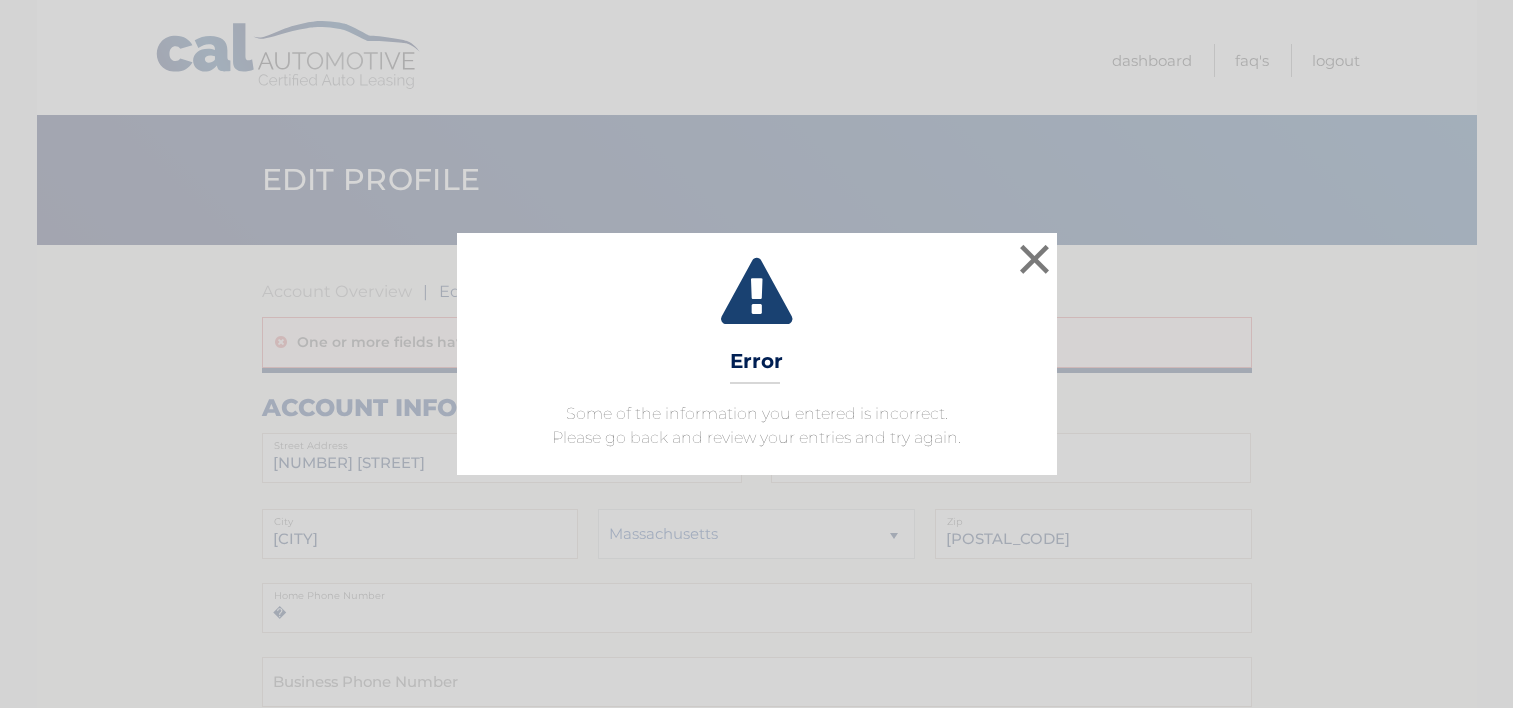 scroll, scrollTop: 0, scrollLeft: 0, axis: both 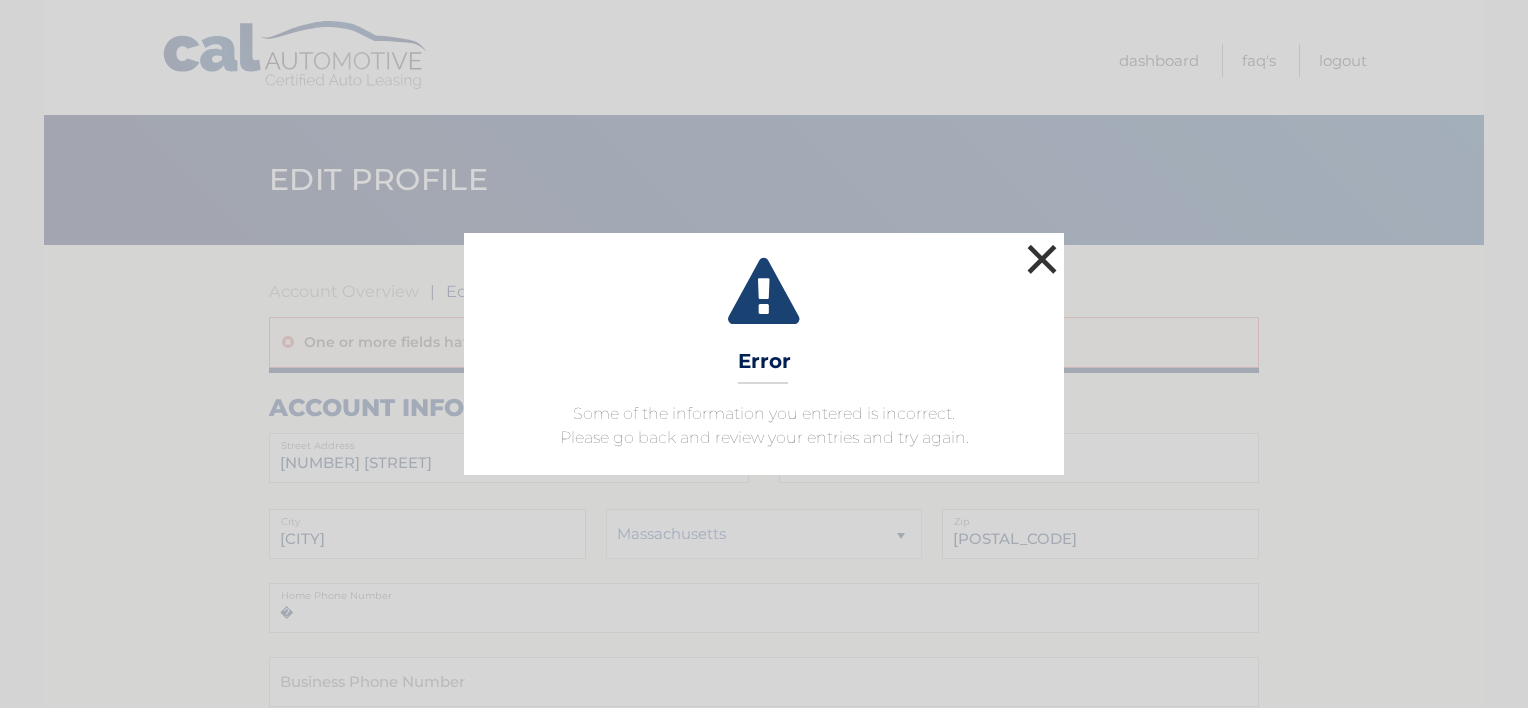 click on "×" at bounding box center [1042, 259] 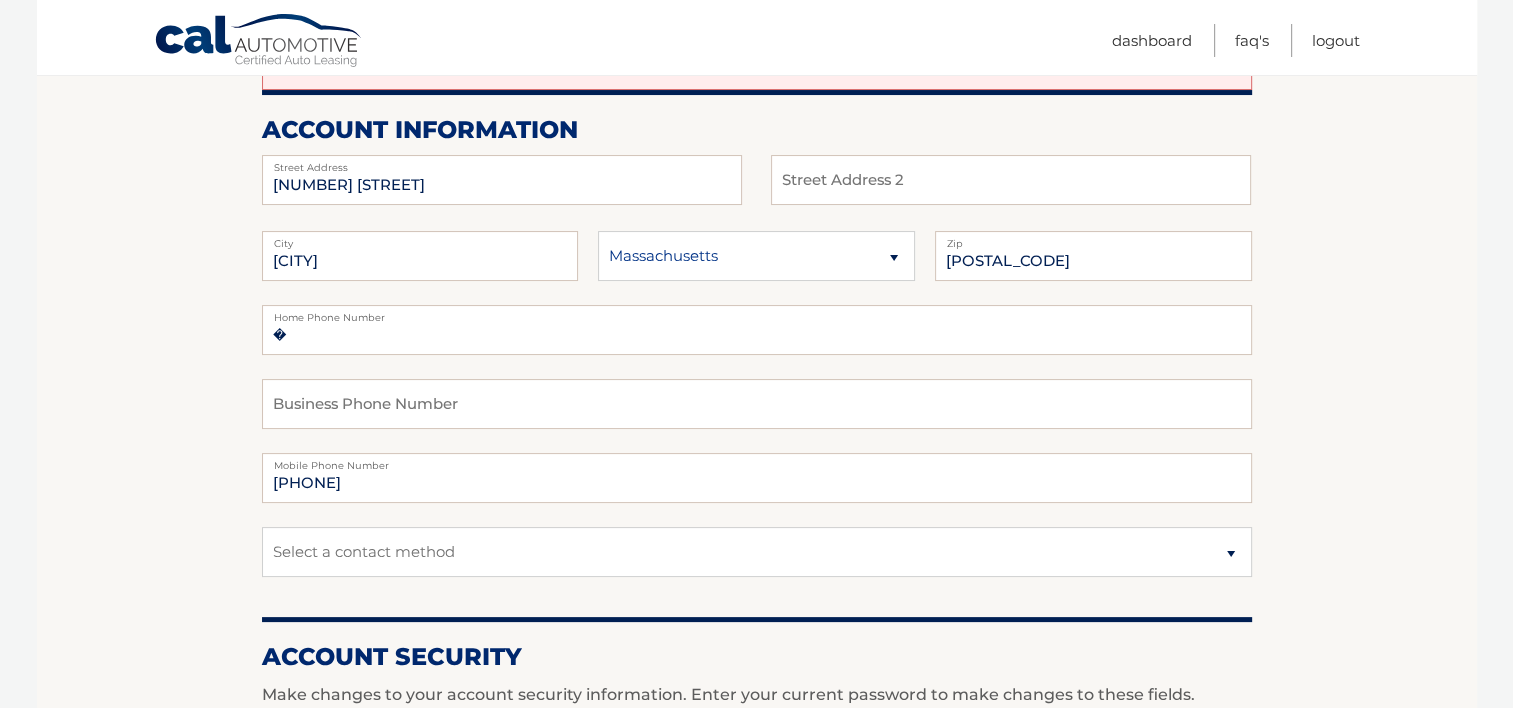 scroll, scrollTop: 280, scrollLeft: 0, axis: vertical 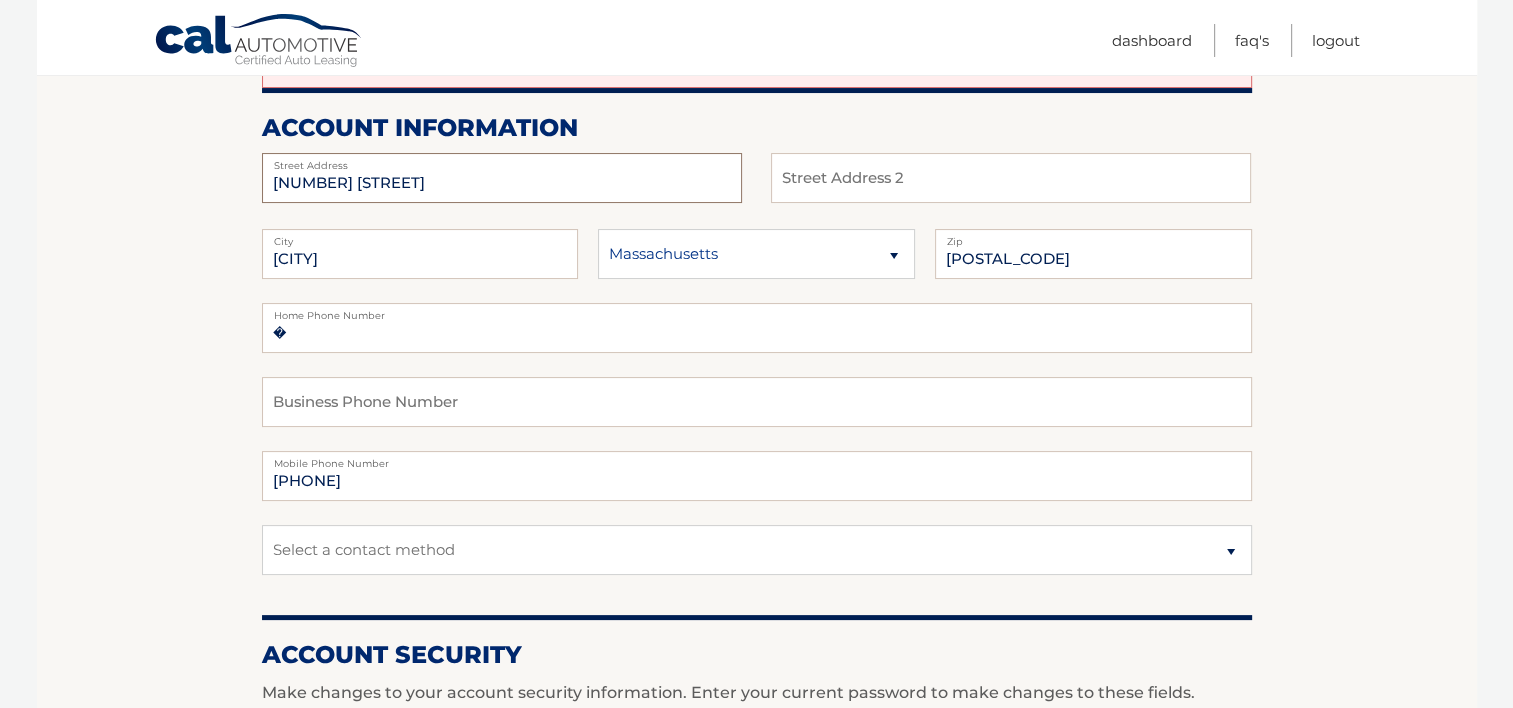 drag, startPoint x: 444, startPoint y: 182, endPoint x: 211, endPoint y: 164, distance: 233.69424 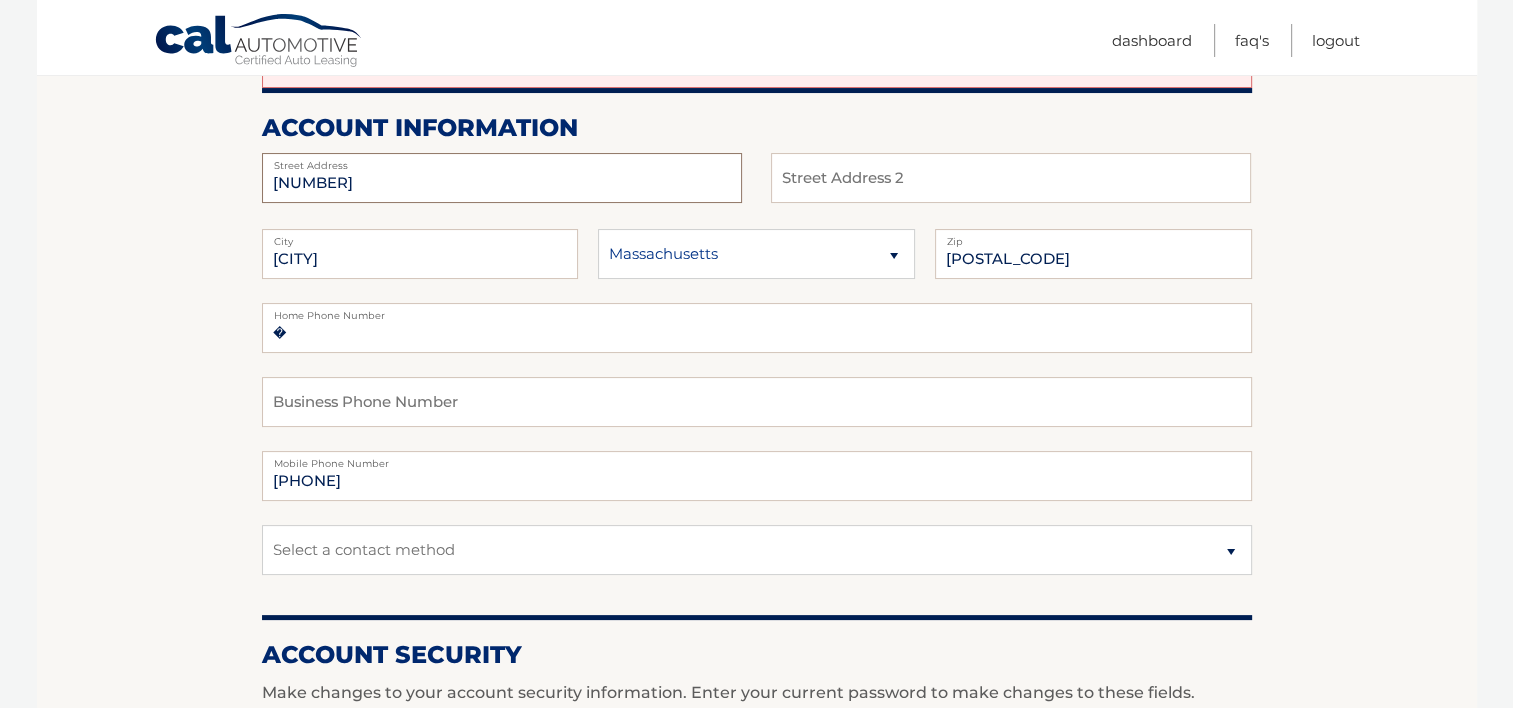type on "[NUMBER] [STREET]" 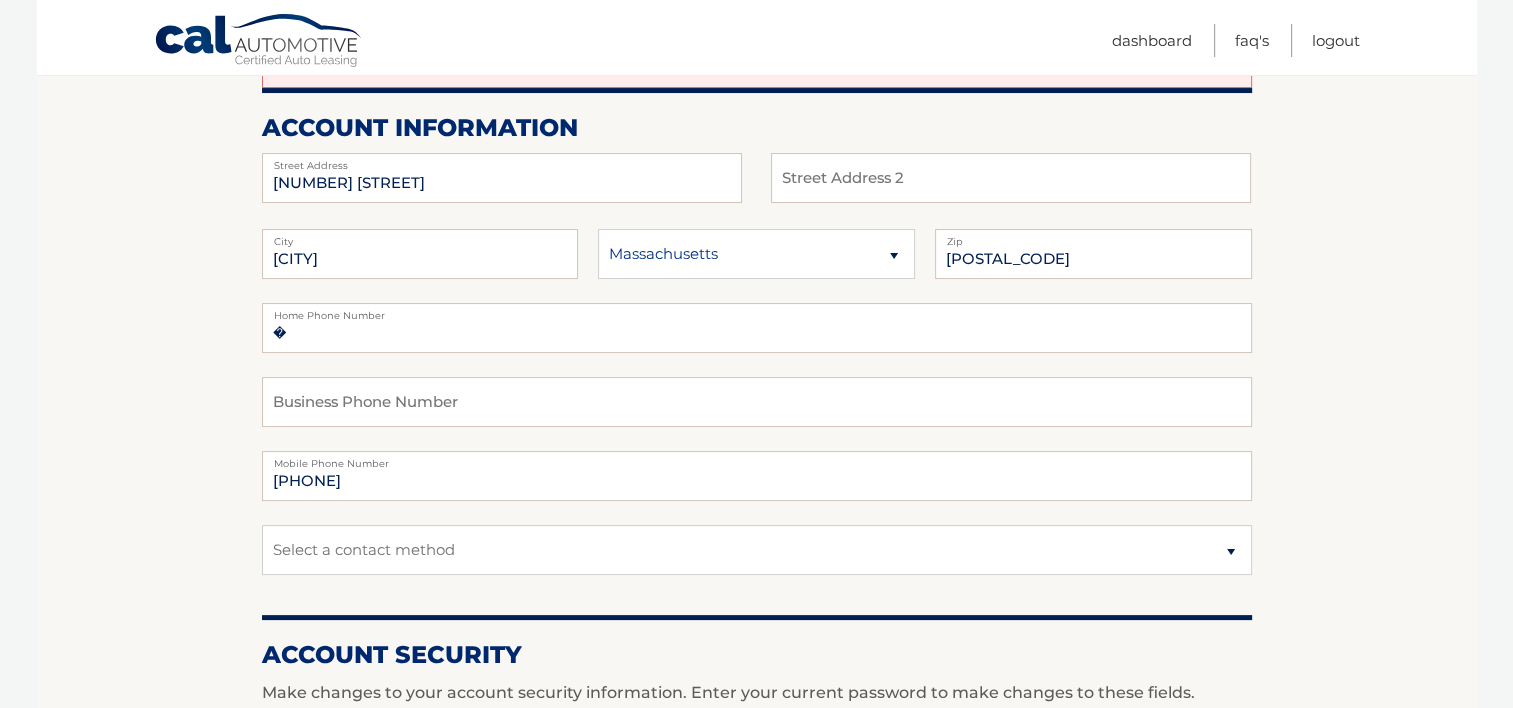 select on "FL" 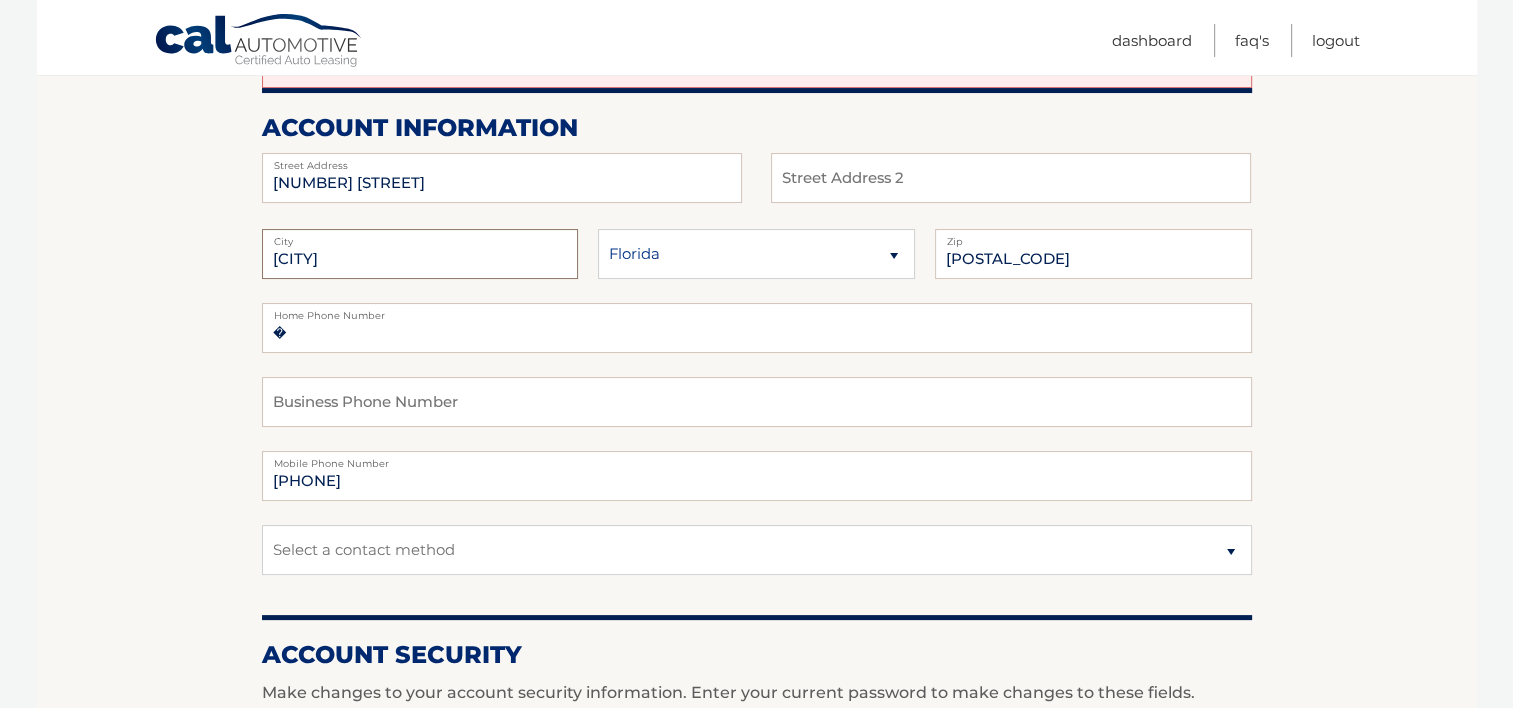 drag, startPoint x: 401, startPoint y: 260, endPoint x: 244, endPoint y: 260, distance: 157 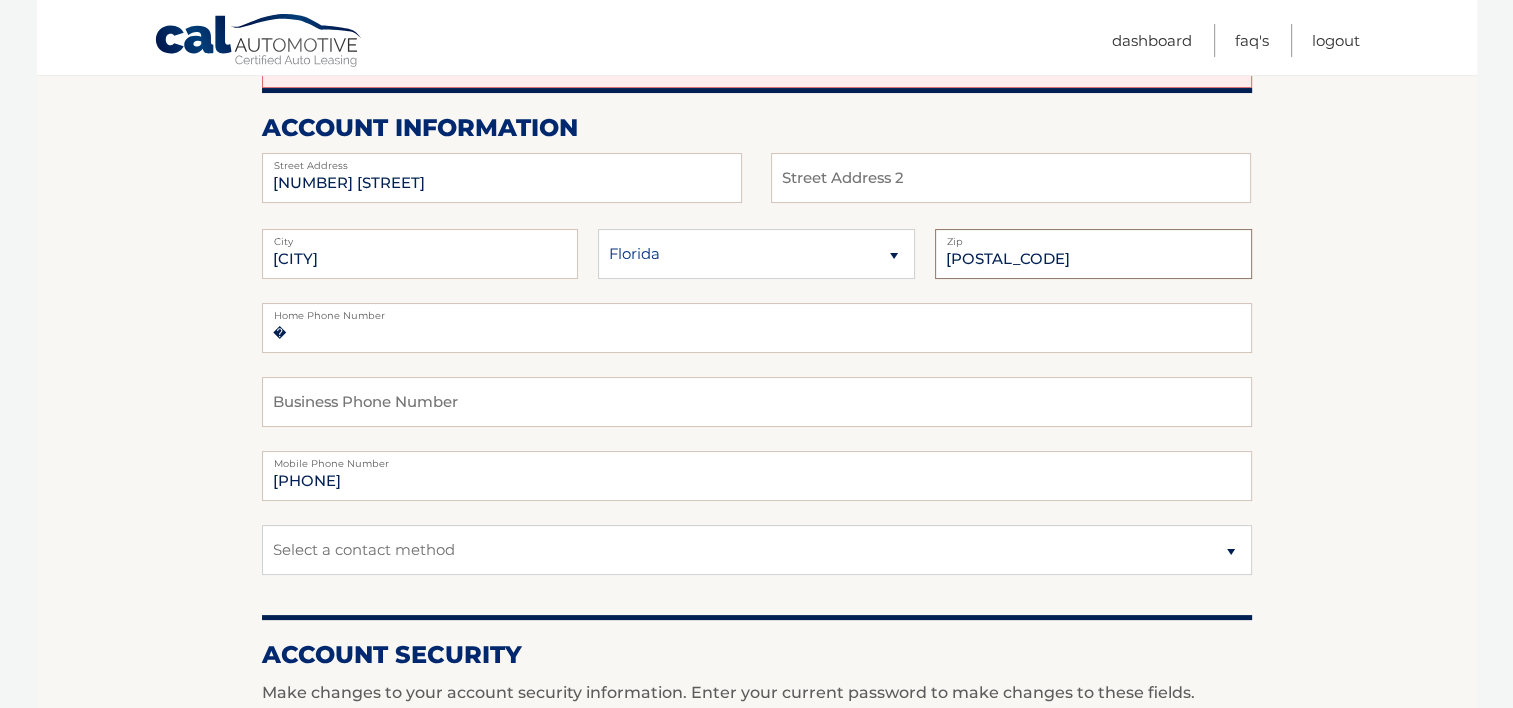 type on "[POSTAL_CODE]" 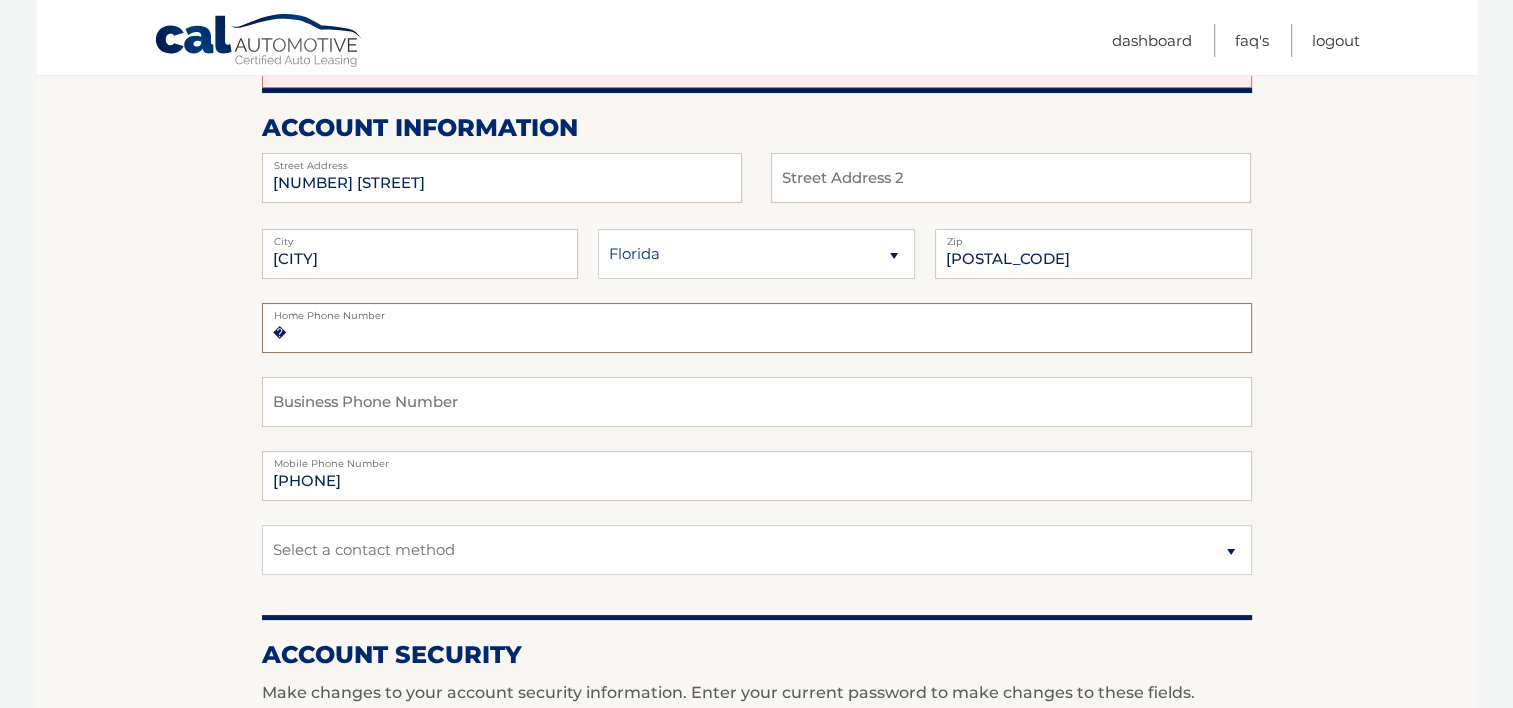 click on "�" at bounding box center [757, 328] 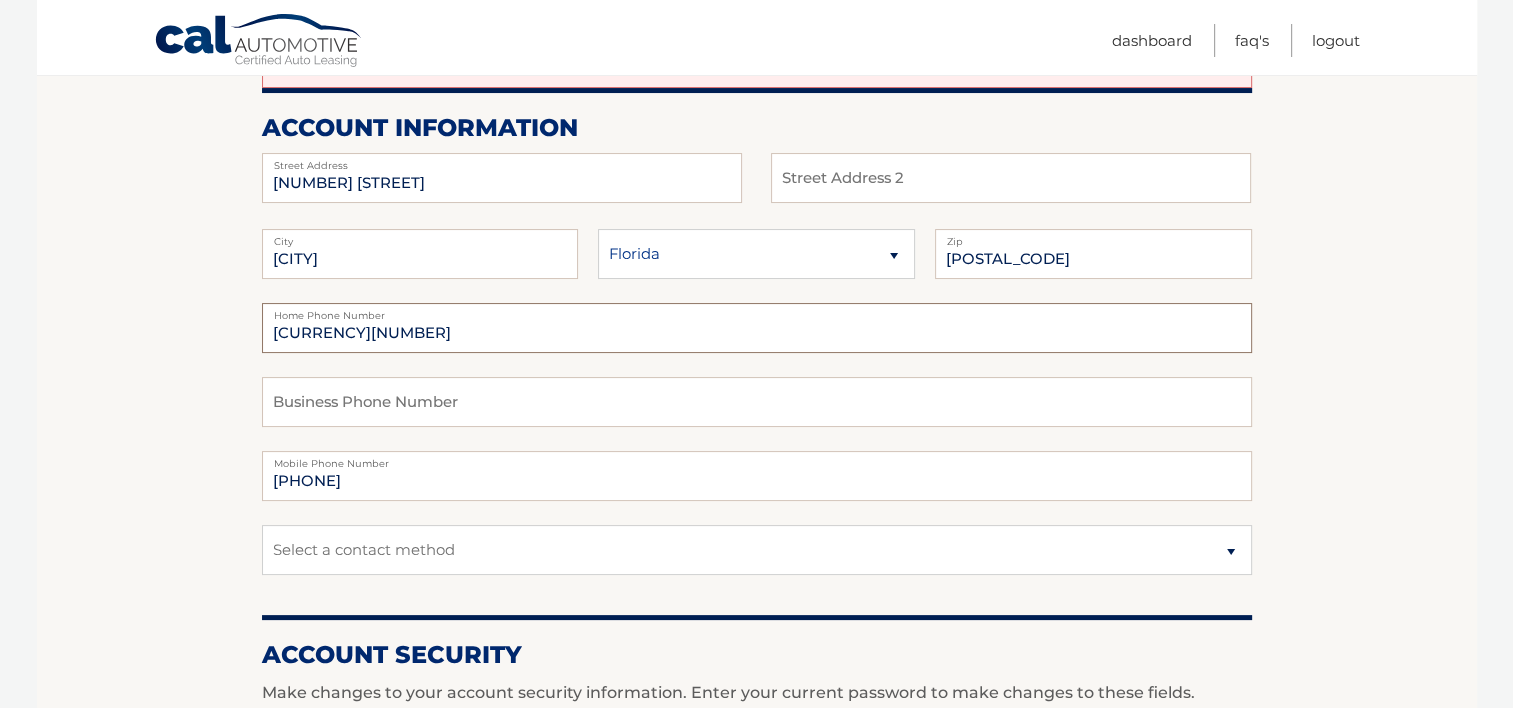 type on "�" 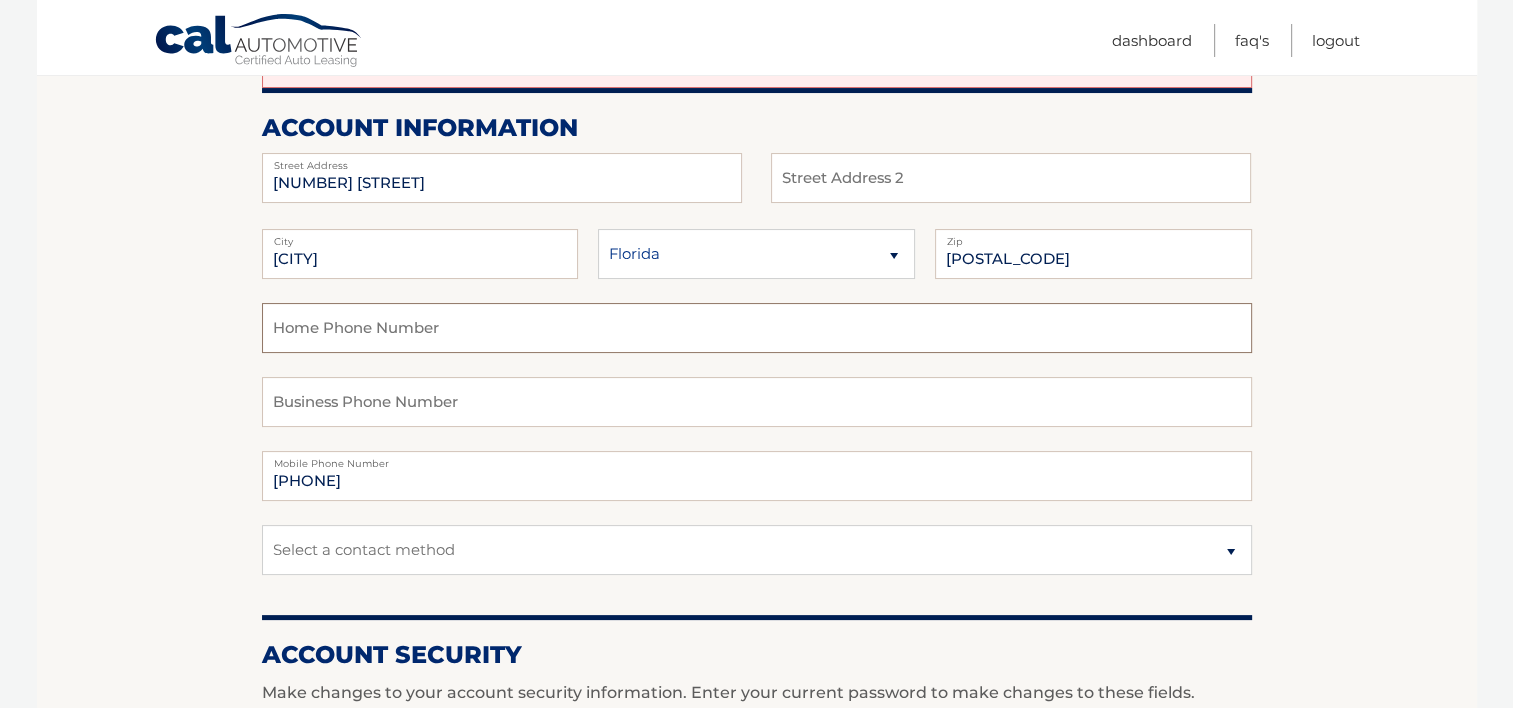 type 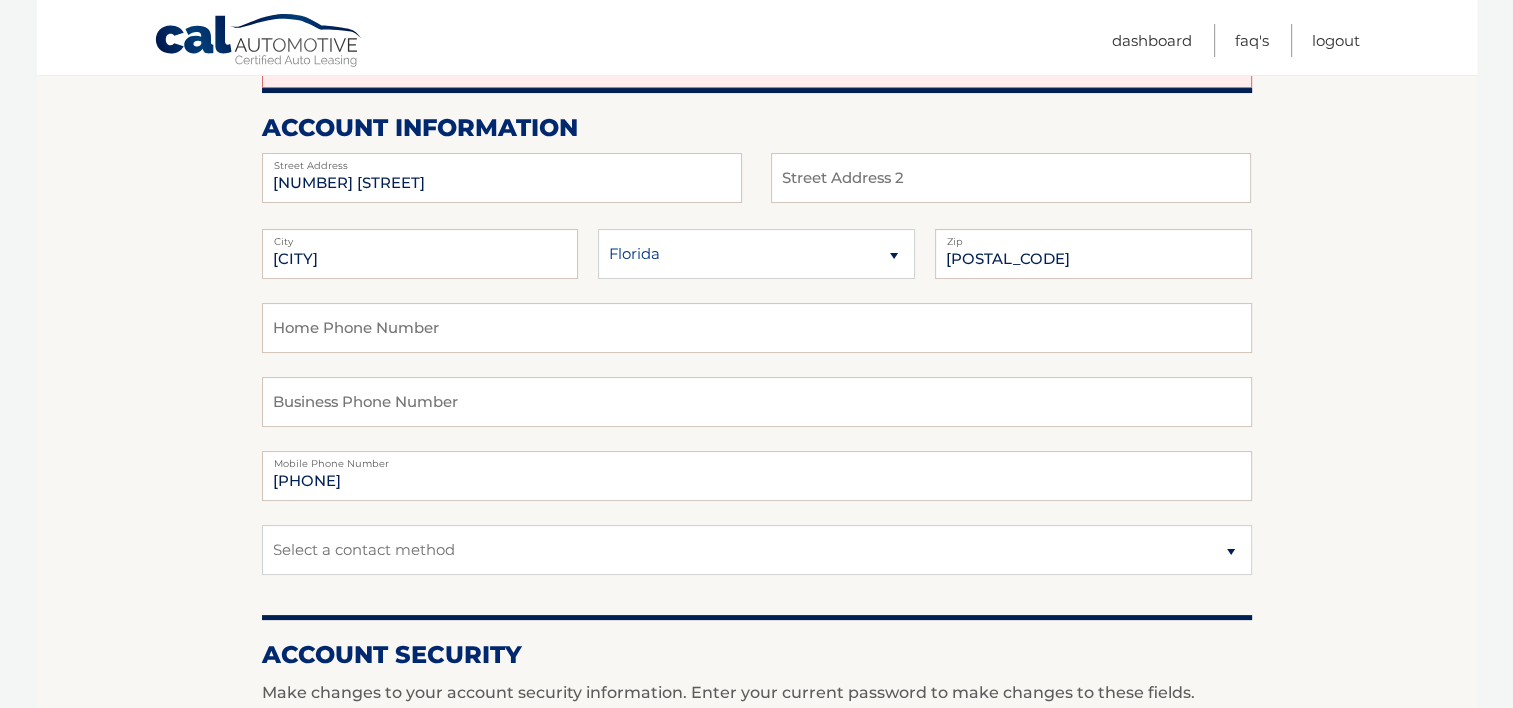 click on "Account Overview
|
Edit Profile
One or more fields have an error.
account information
21895 OLD BRIDGE TRL
Street Address
Street Address 2 BOCA RATON City State" at bounding box center (757, 718) 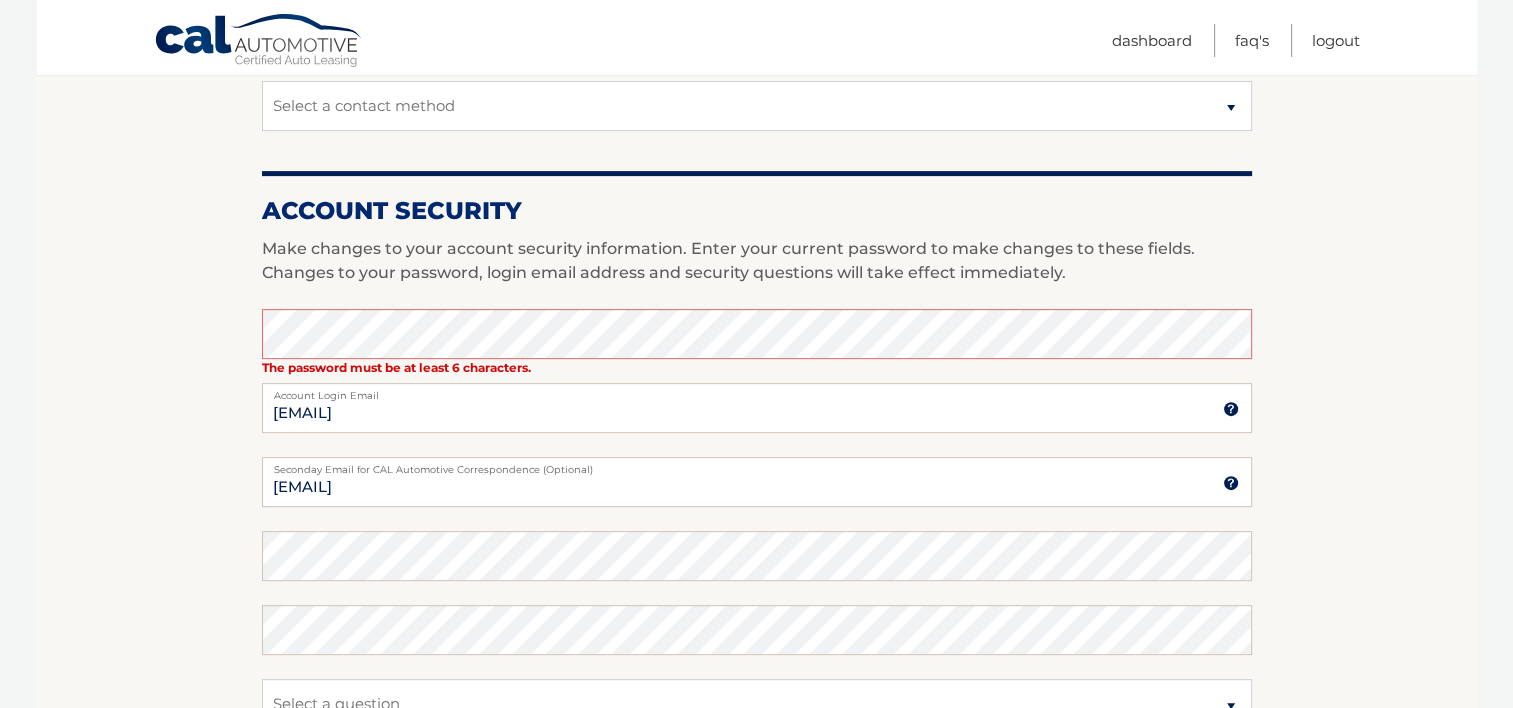 scroll, scrollTop: 729, scrollLeft: 0, axis: vertical 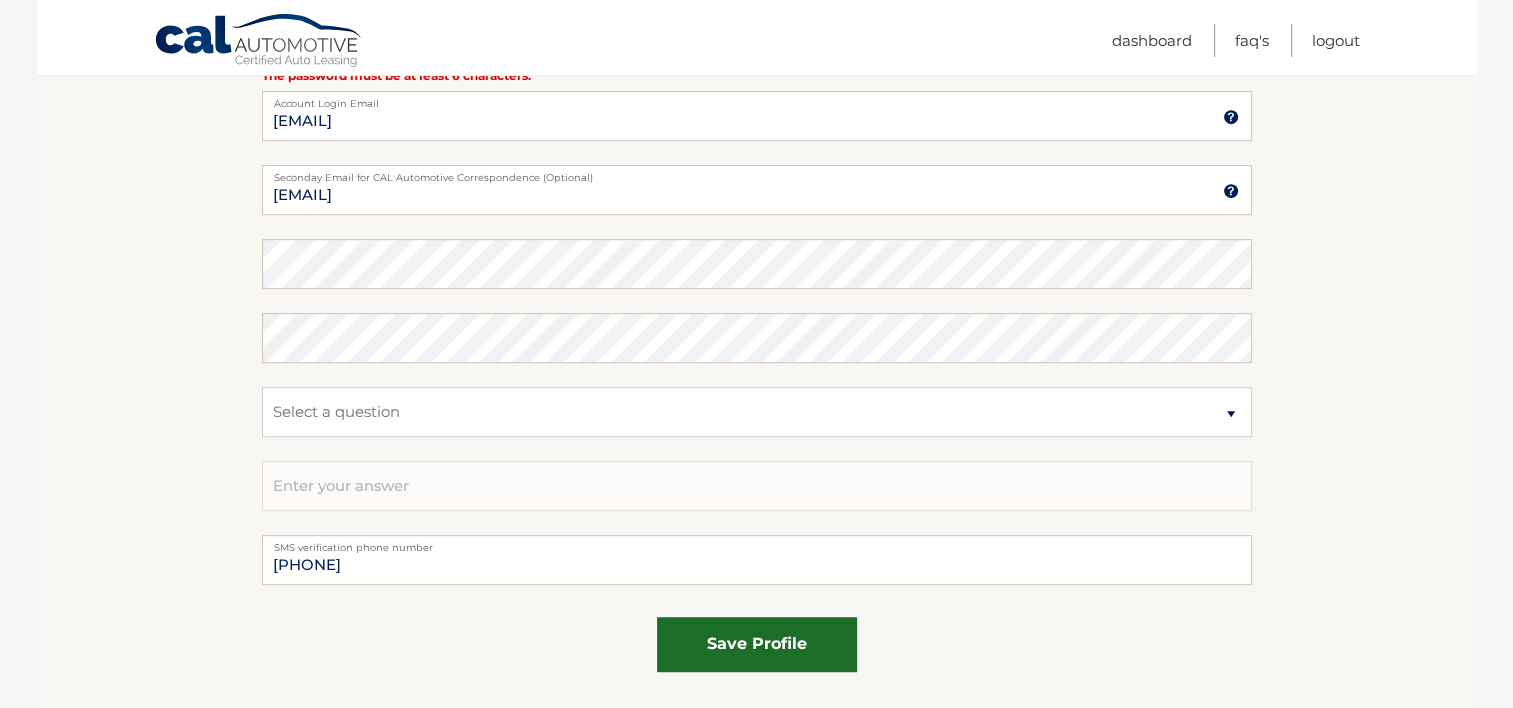 click on "save profile" at bounding box center [757, 644] 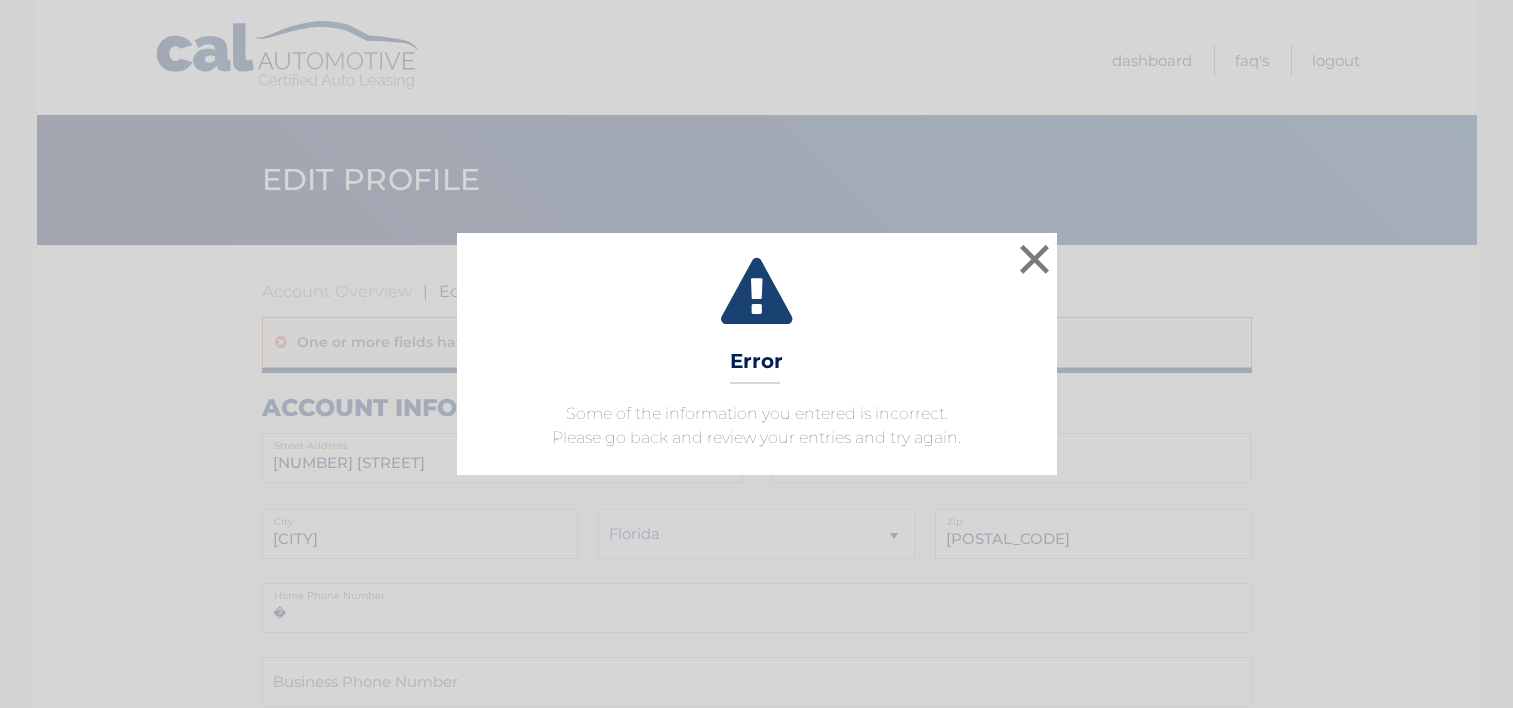 scroll, scrollTop: 0, scrollLeft: 0, axis: both 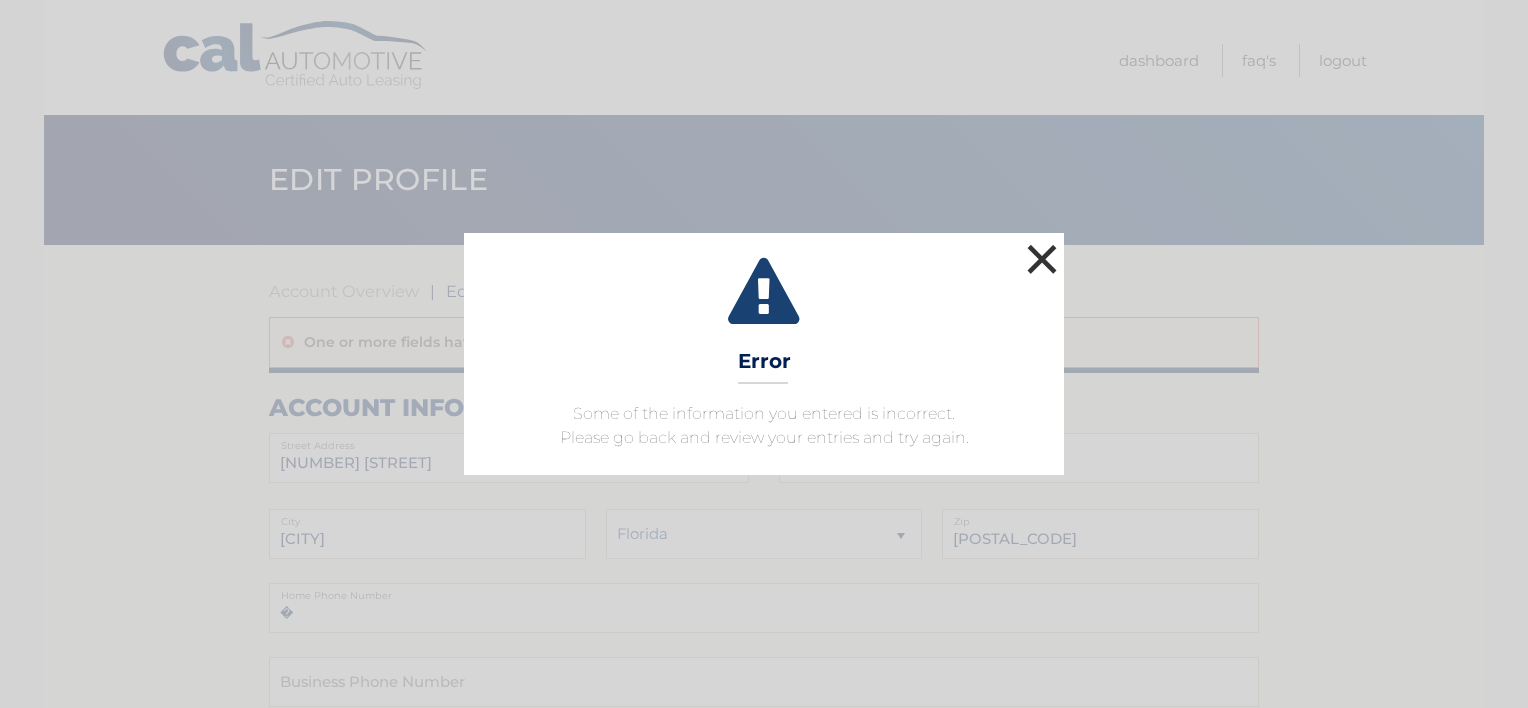 click on "×" at bounding box center (1042, 259) 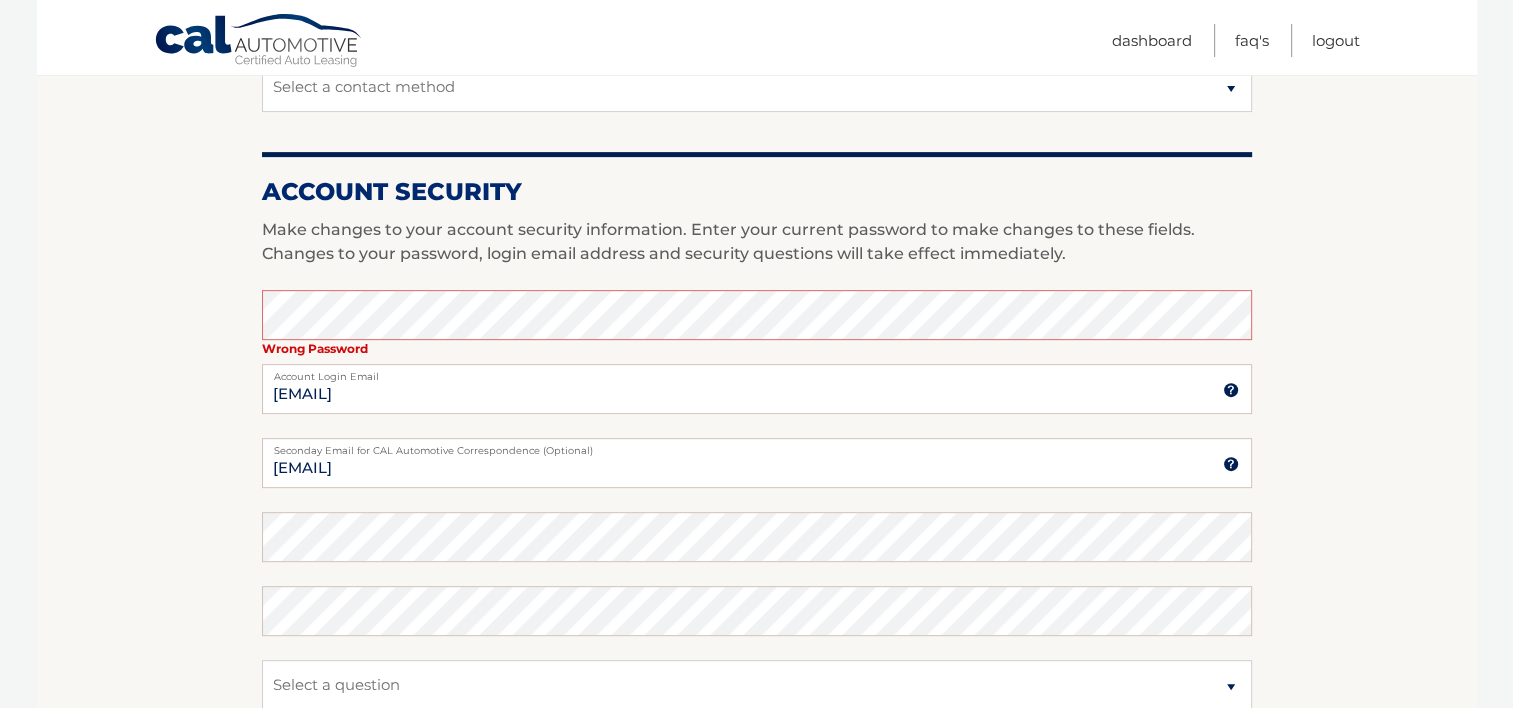 scroll, scrollTop: 798, scrollLeft: 0, axis: vertical 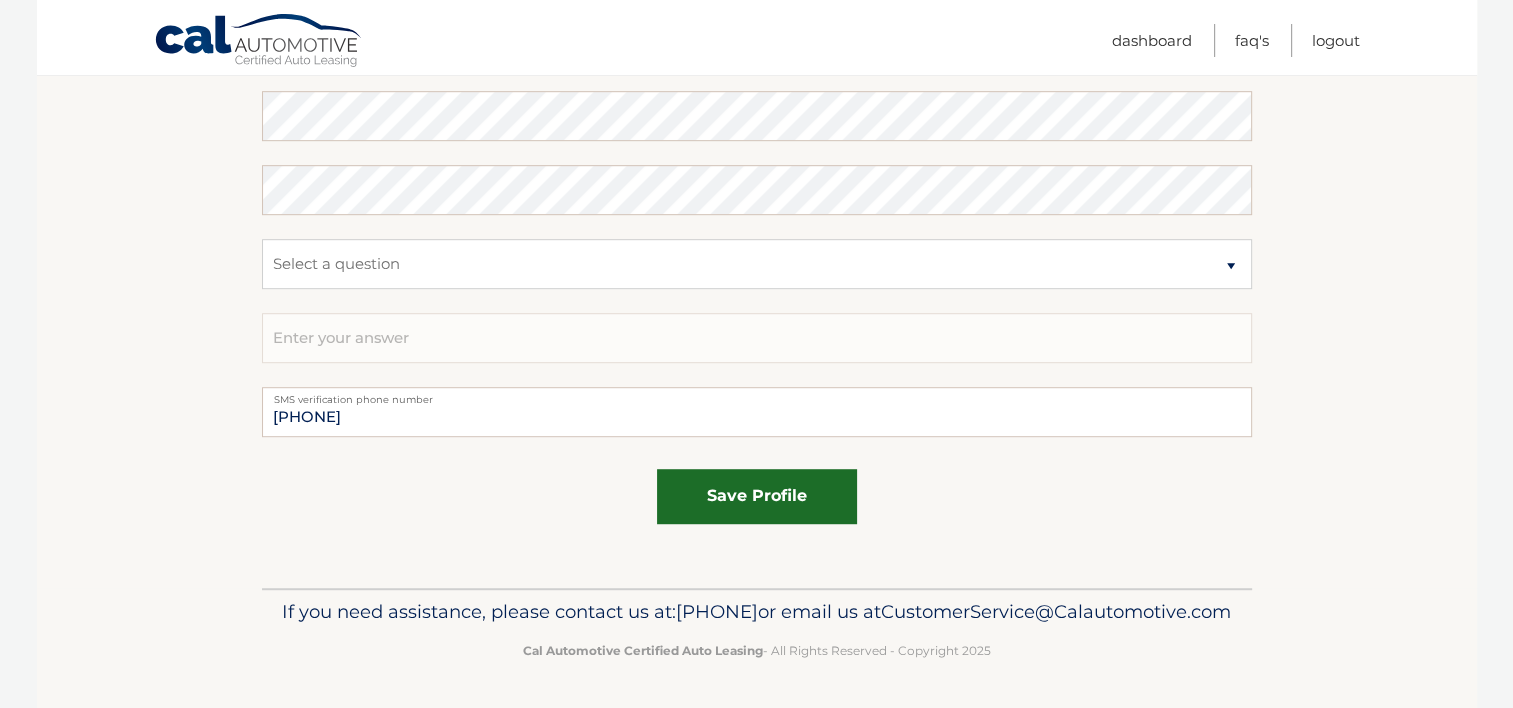 click on "save profile" at bounding box center (757, 496) 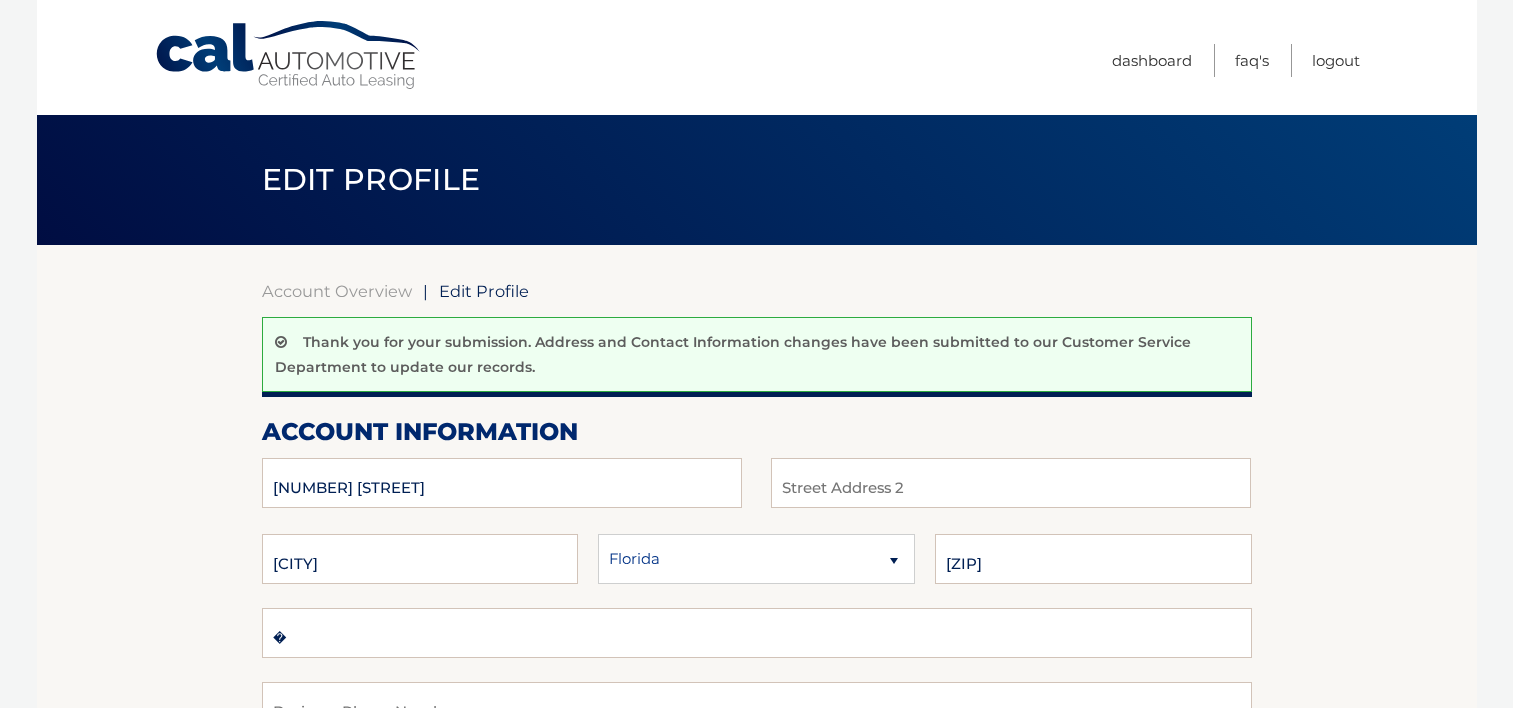 scroll, scrollTop: 0, scrollLeft: 0, axis: both 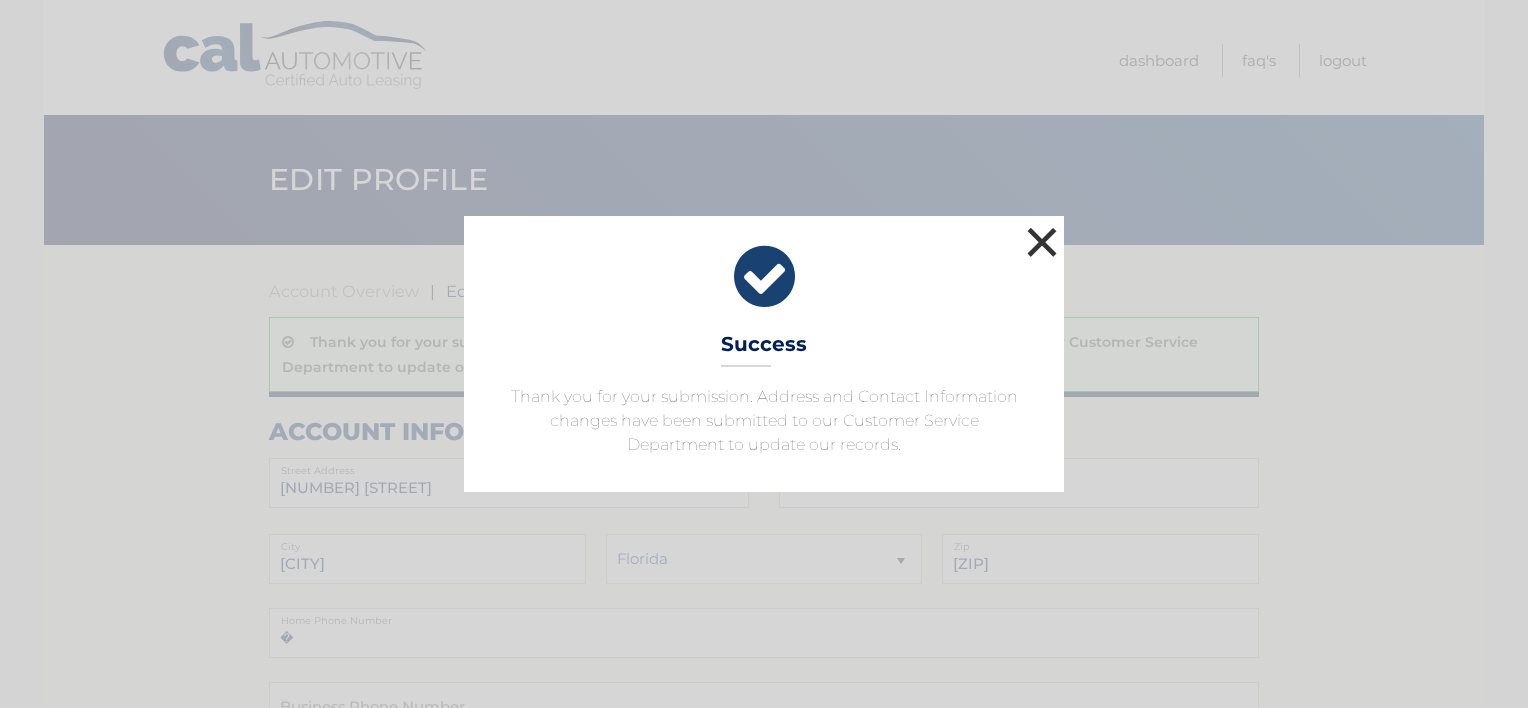 click on "×" at bounding box center [1042, 242] 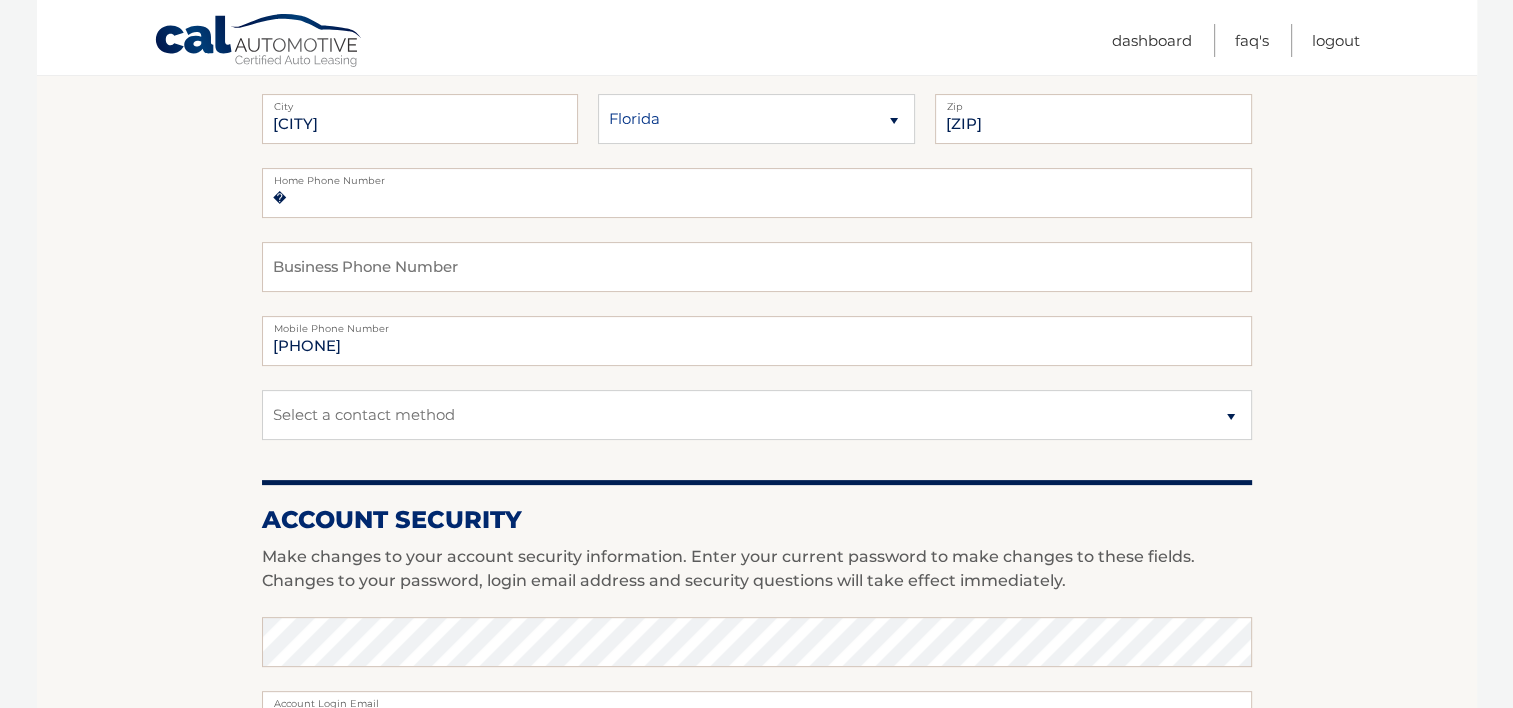 scroll, scrollTop: 452, scrollLeft: 0, axis: vertical 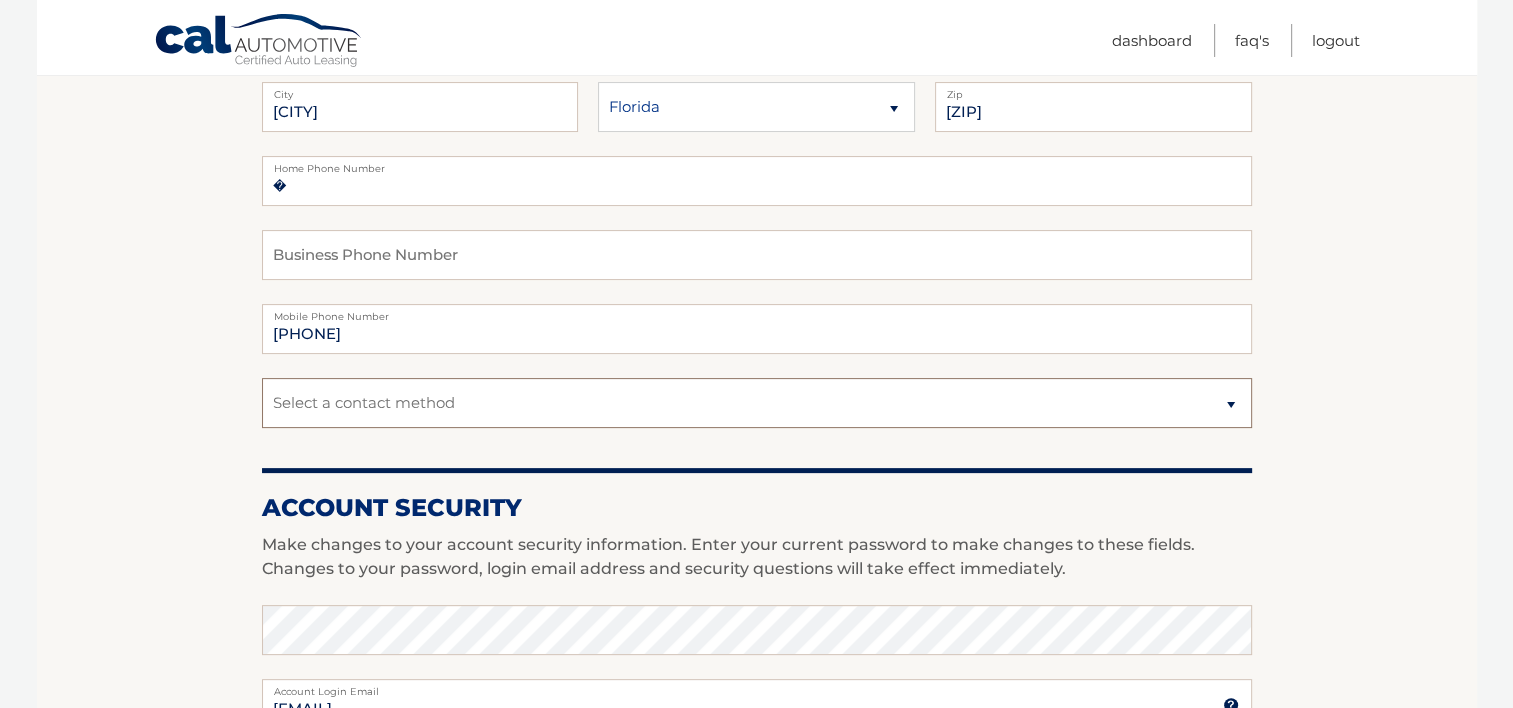 click on "Select a contact method
Mobile
Home" at bounding box center (757, 403) 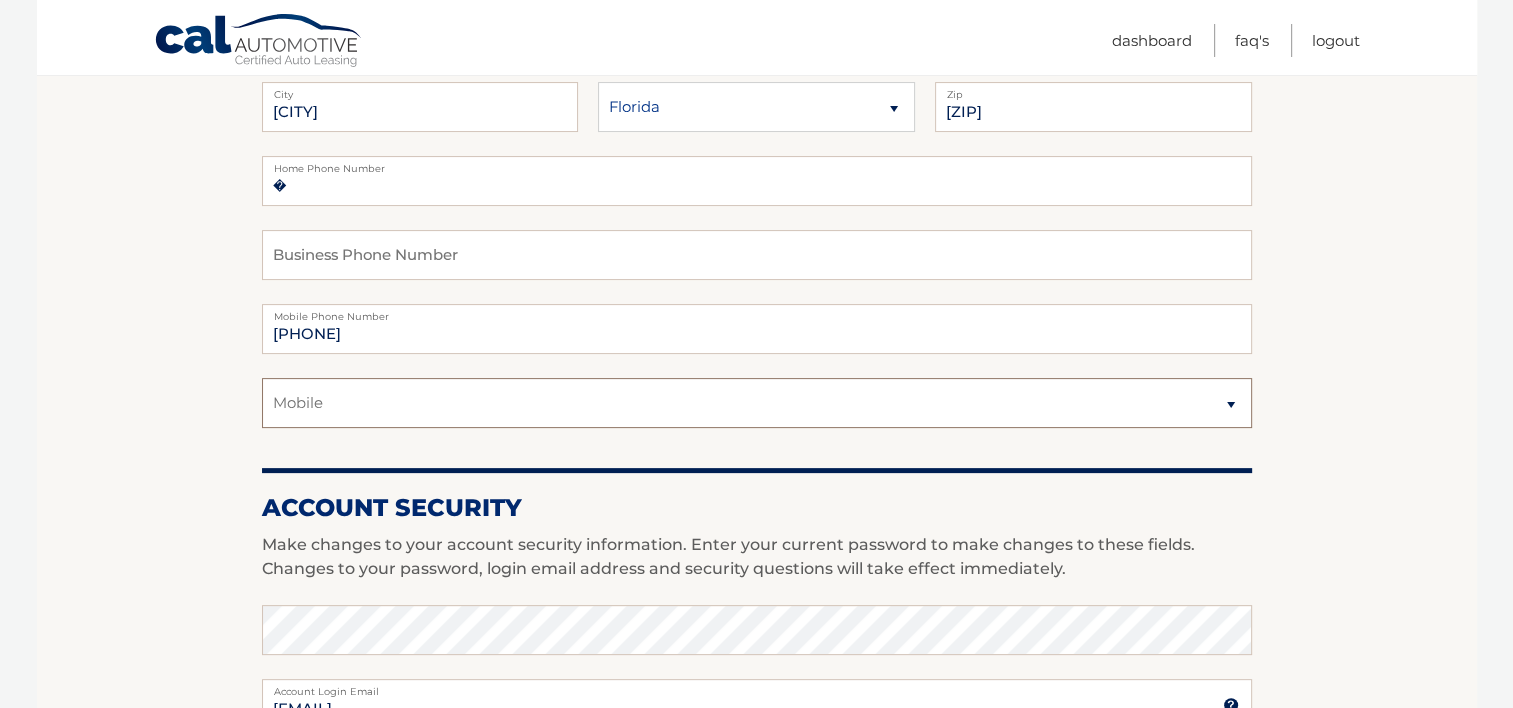 click on "Select a contact method
Mobile
Home" at bounding box center [757, 403] 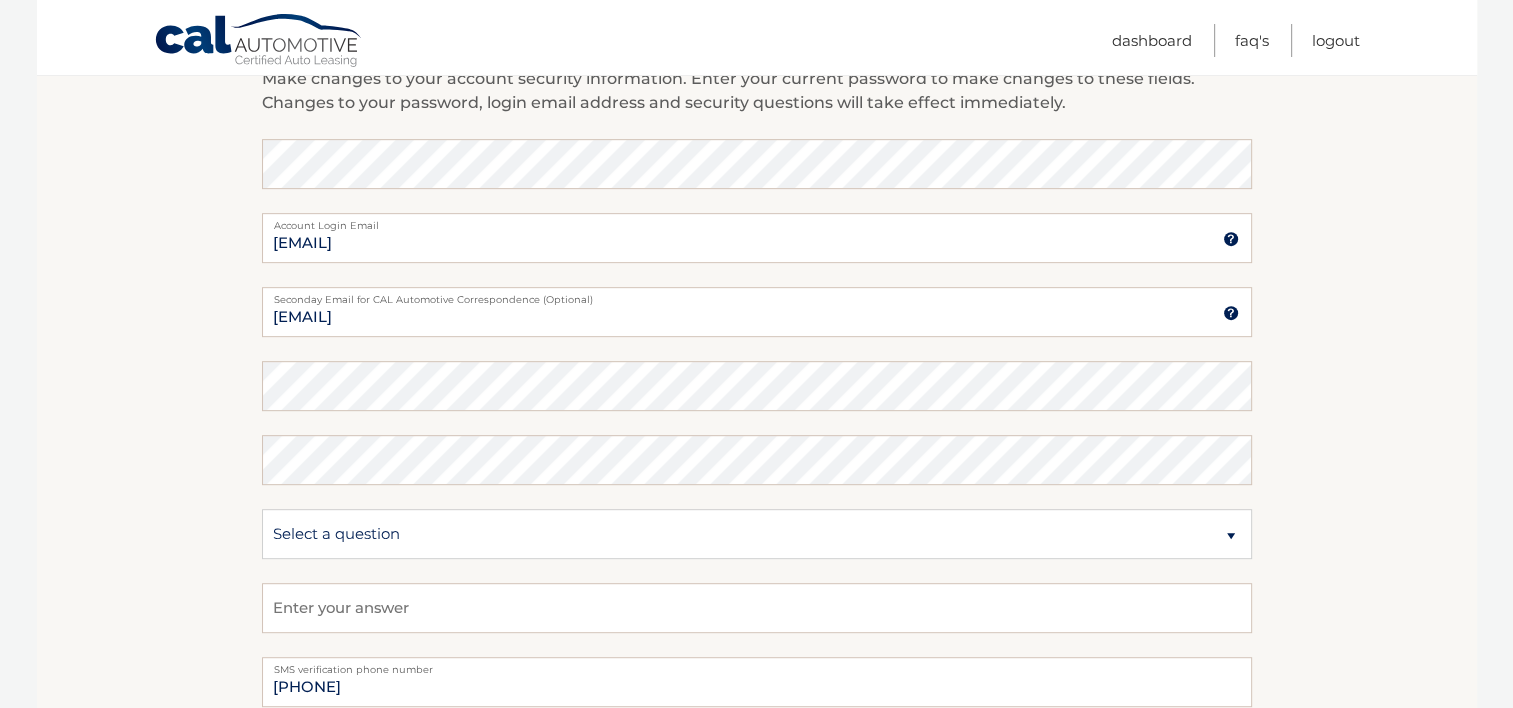 scroll, scrollTop: 897, scrollLeft: 0, axis: vertical 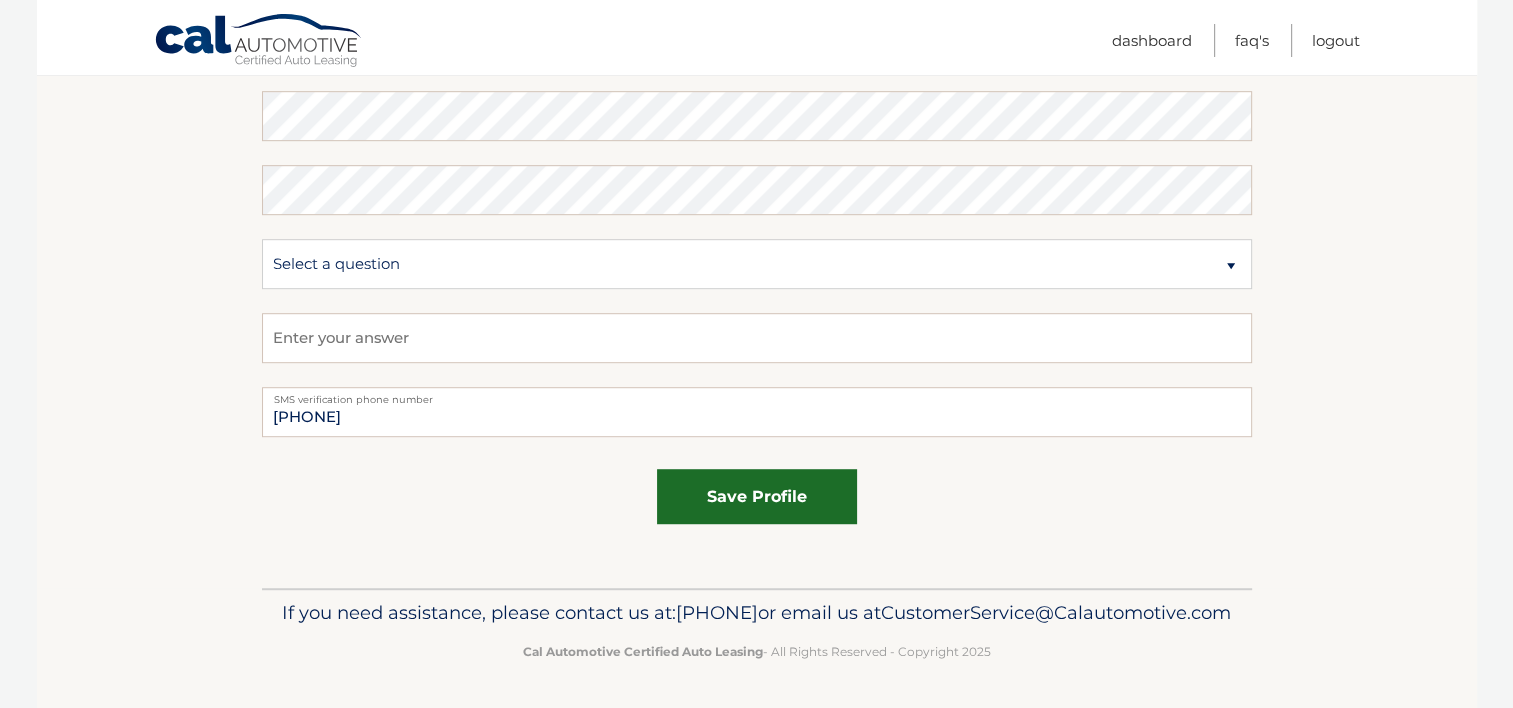 click on "save profile" at bounding box center (757, 496) 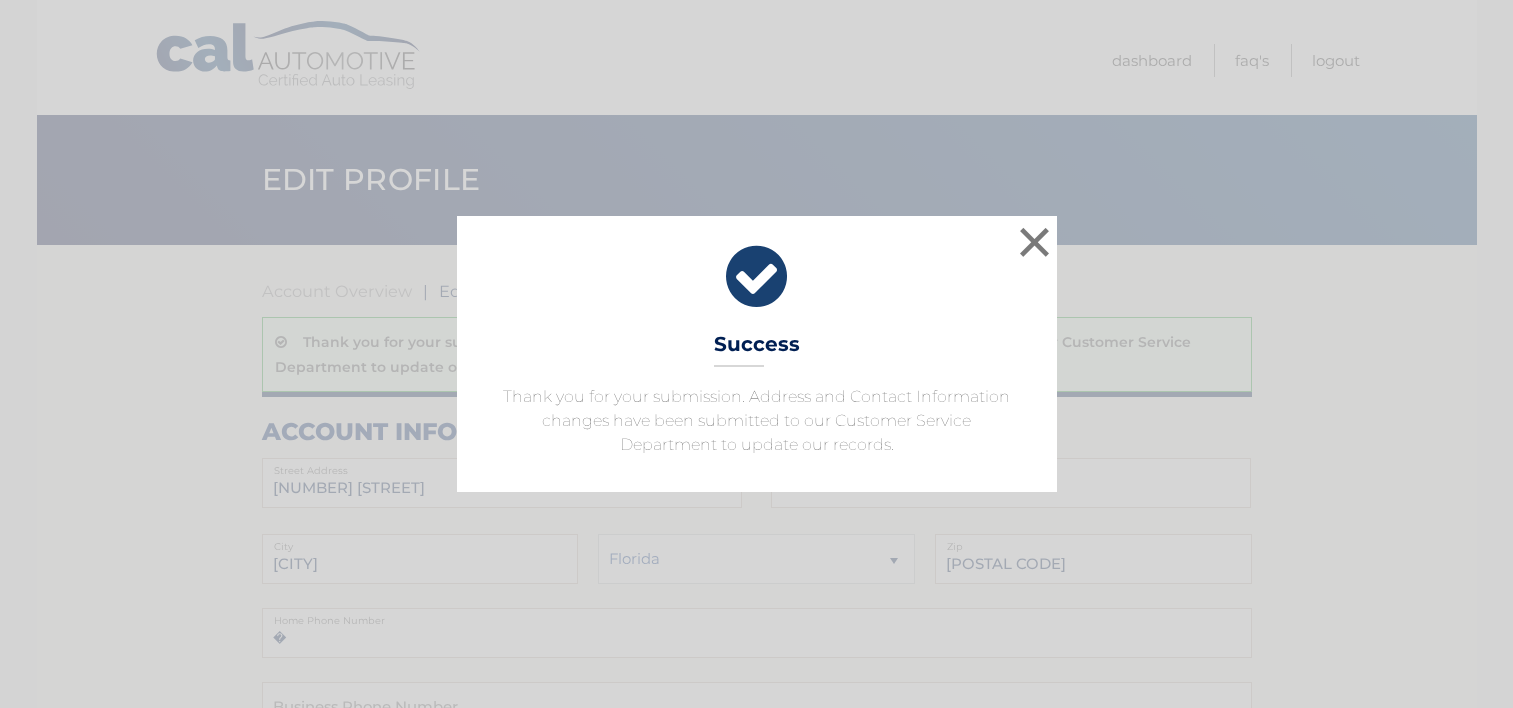 scroll, scrollTop: 0, scrollLeft: 0, axis: both 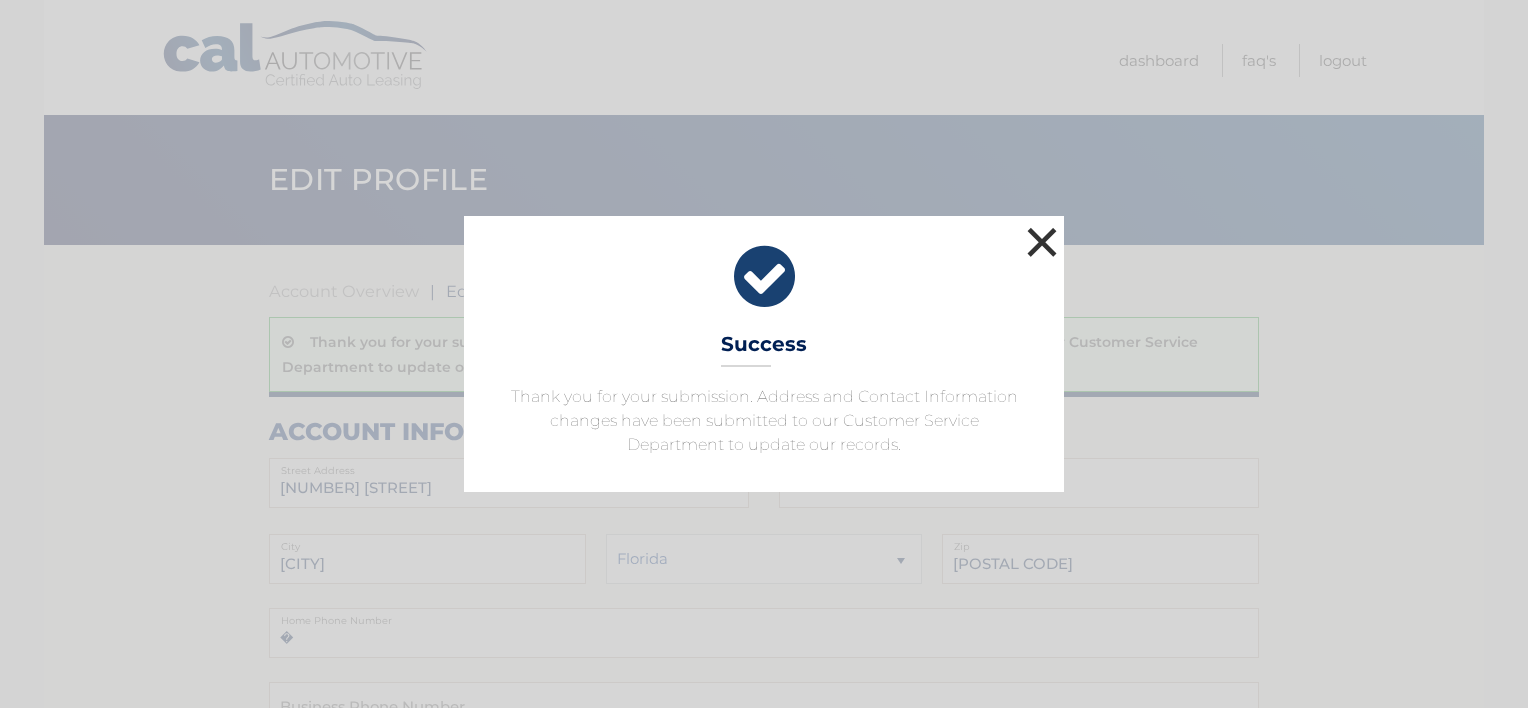 click on "×" at bounding box center [1042, 242] 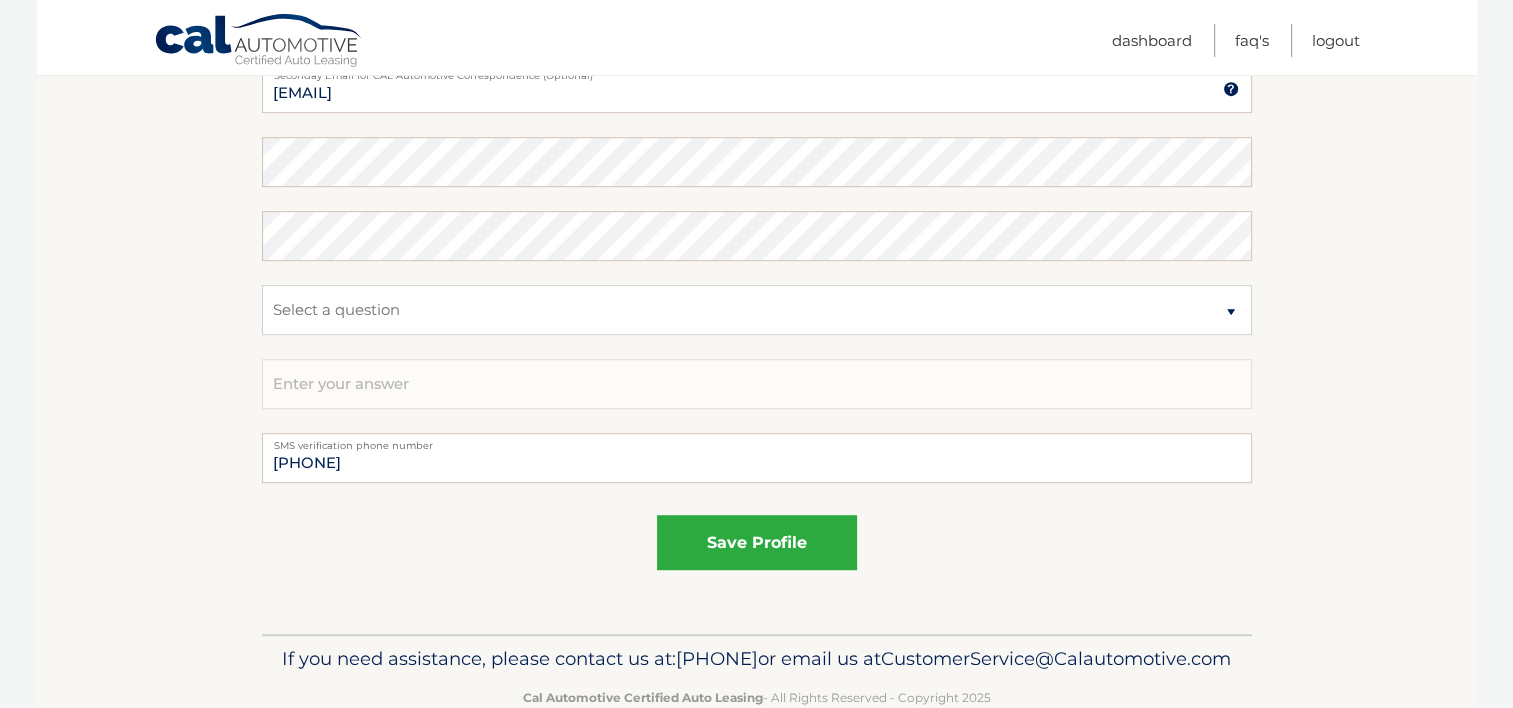 scroll, scrollTop: 1198, scrollLeft: 0, axis: vertical 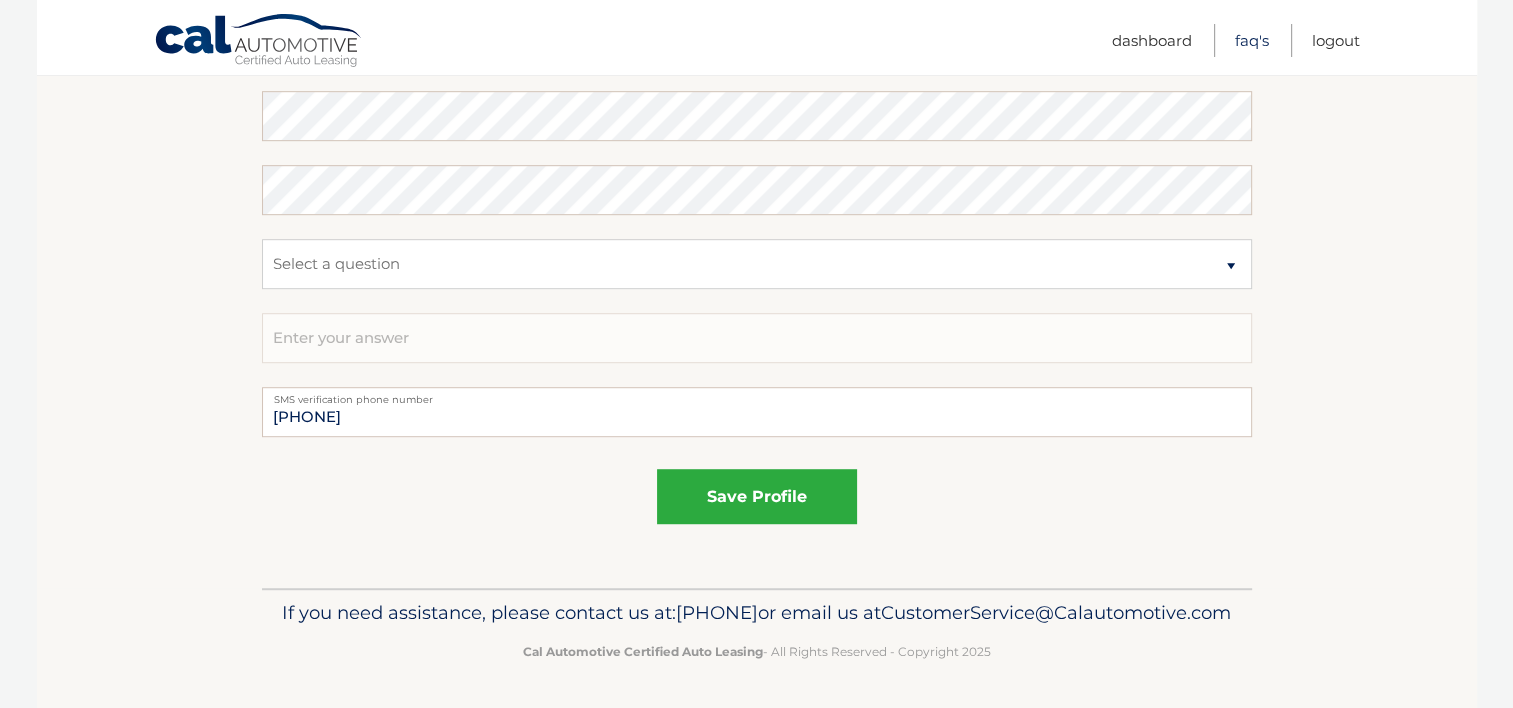 click on "FAQ's" at bounding box center (1252, 40) 